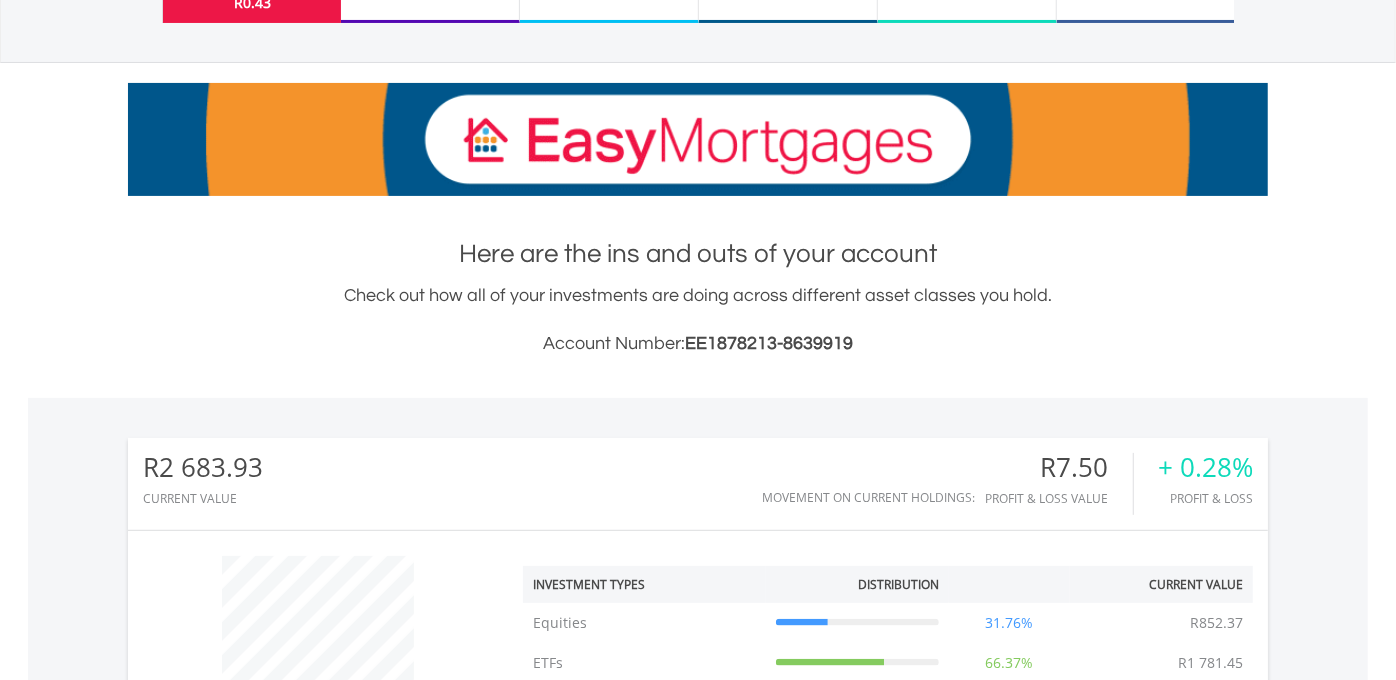 scroll, scrollTop: 222, scrollLeft: 0, axis: vertical 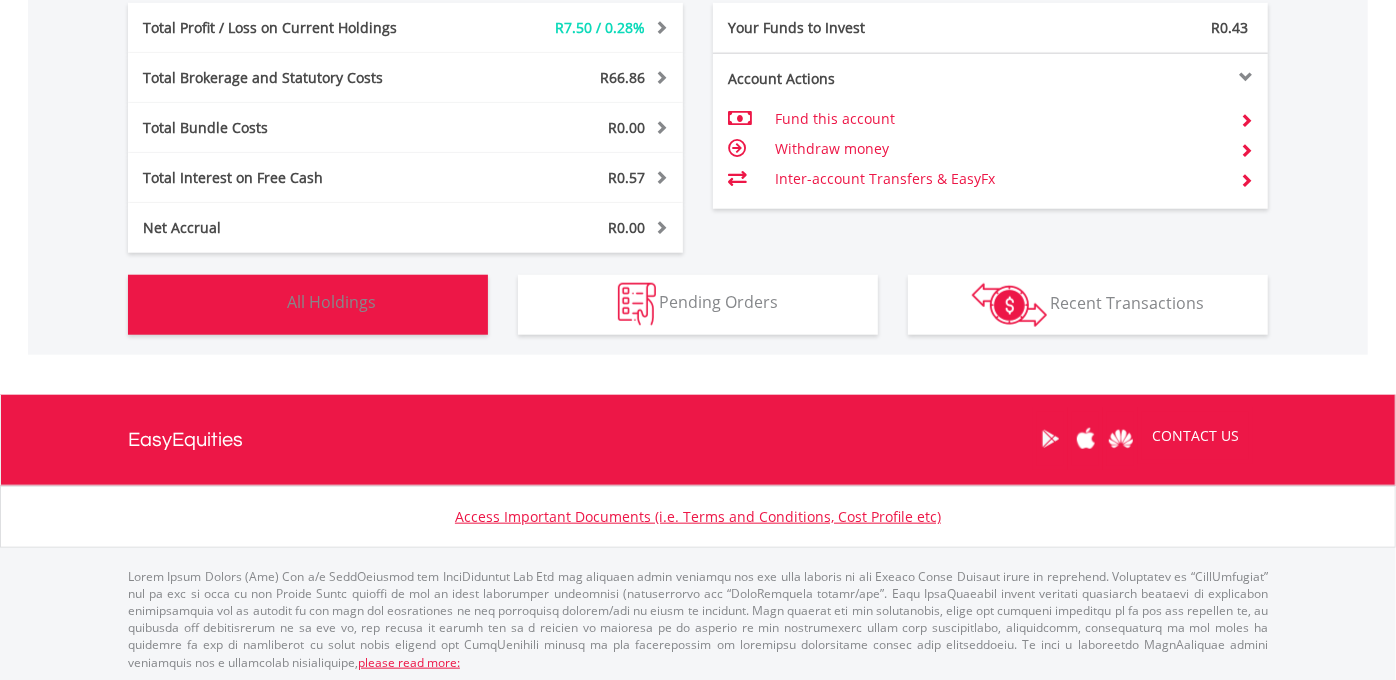 click on "All Holdings" at bounding box center (331, 303) 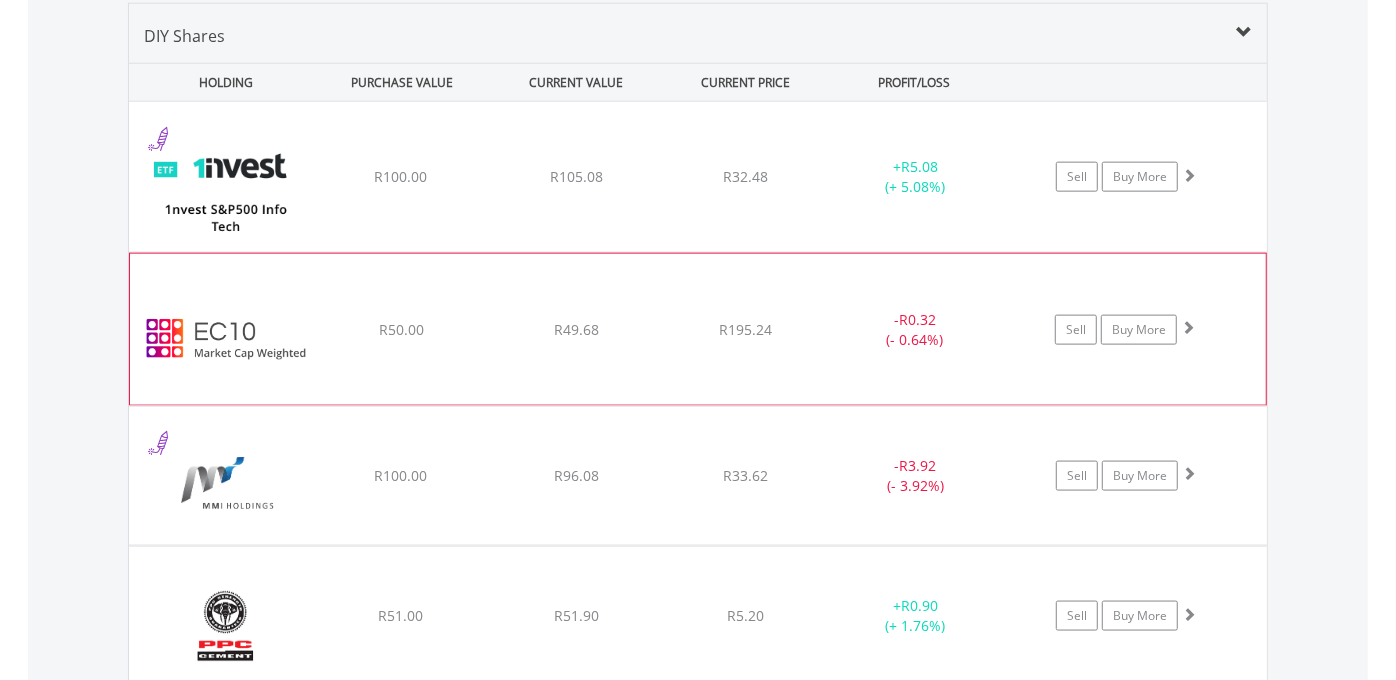 scroll, scrollTop: 1369, scrollLeft: 0, axis: vertical 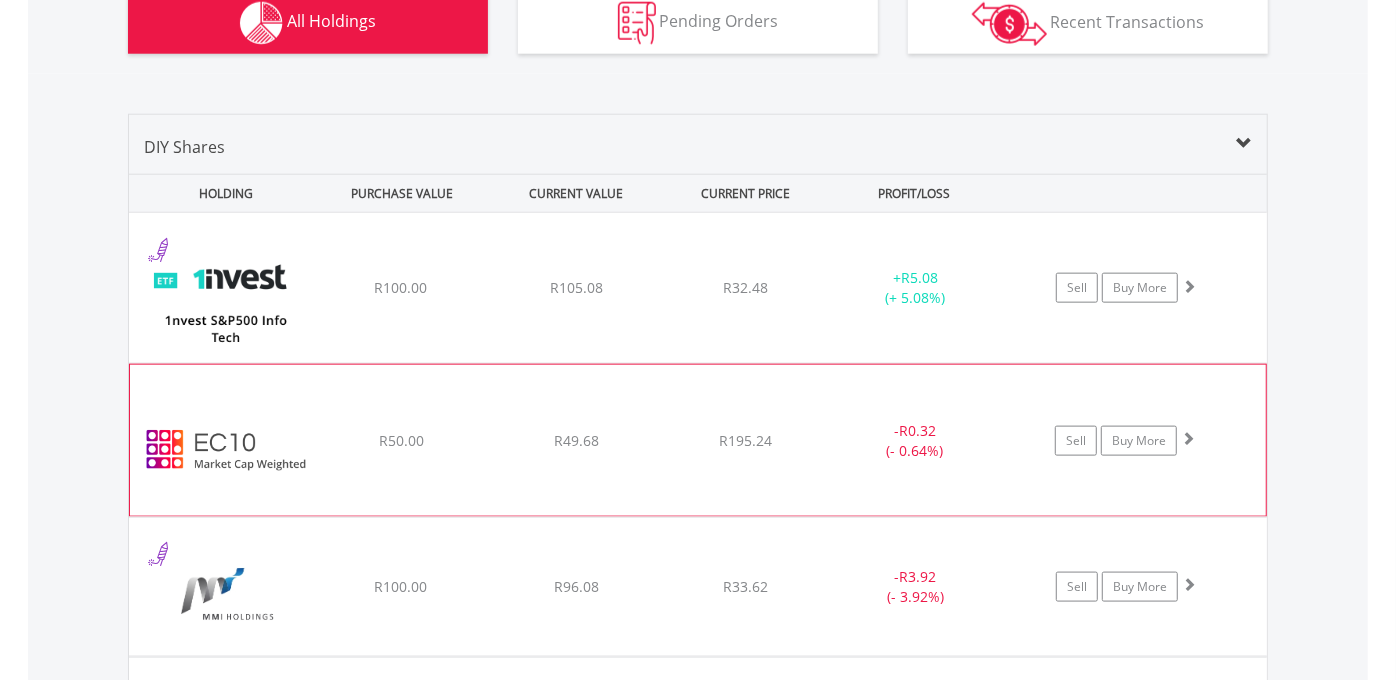 click on "﻿
EasyCrypto 10
R50.00
R49.68
R195.24
-  R0.32 (- 0.64%)
Sell
Buy More" at bounding box center (698, 288) 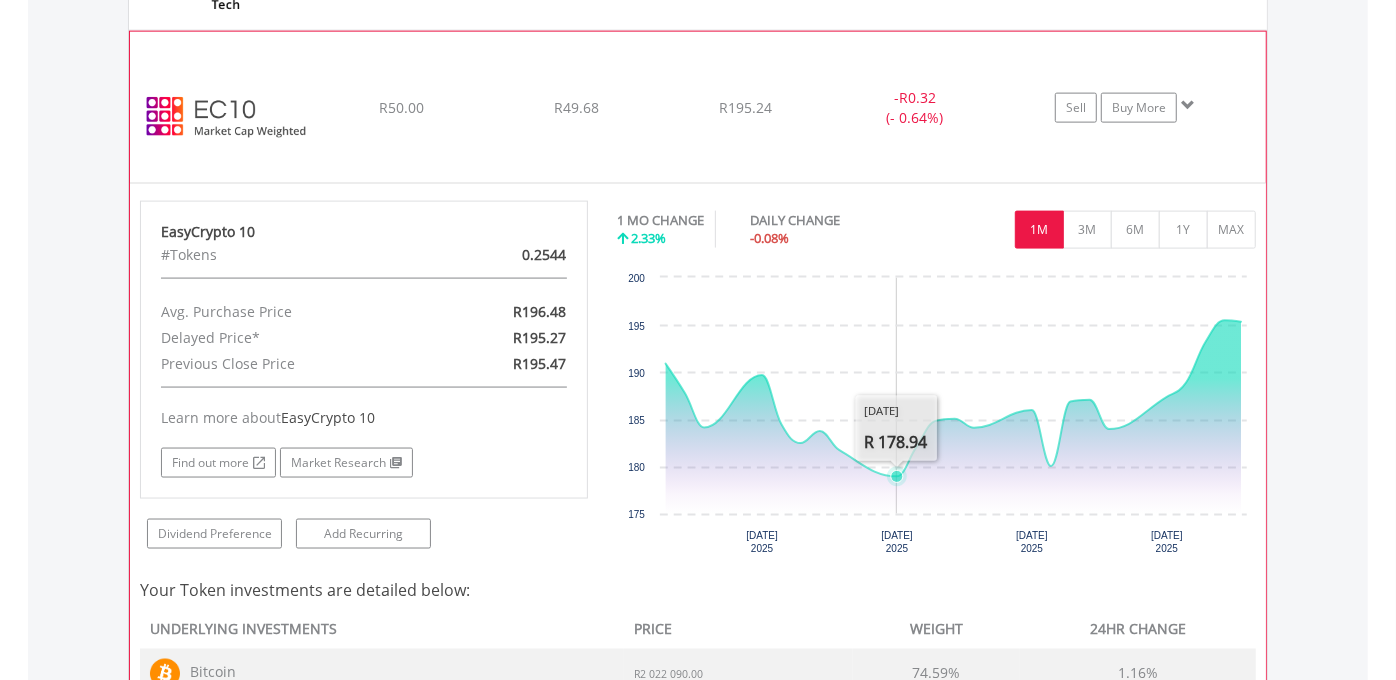 scroll, scrollTop: 1702, scrollLeft: 0, axis: vertical 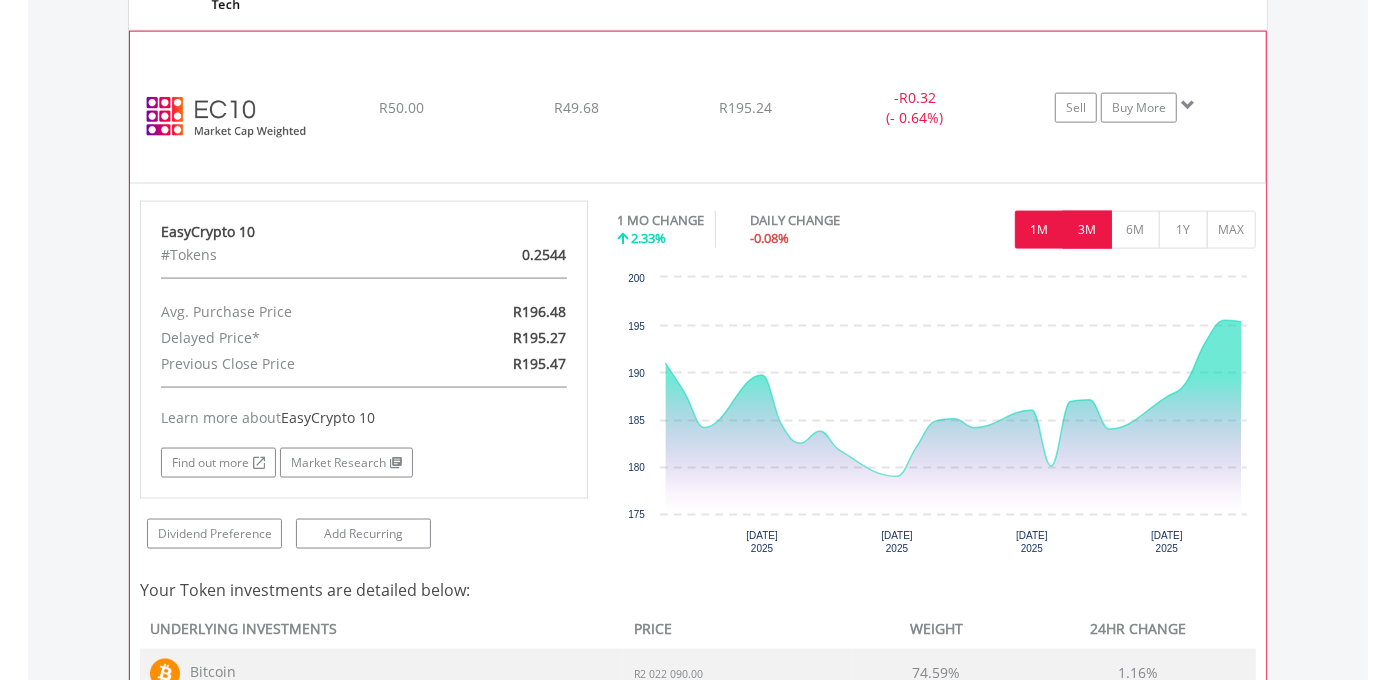 click on "3M" at bounding box center (1087, 230) 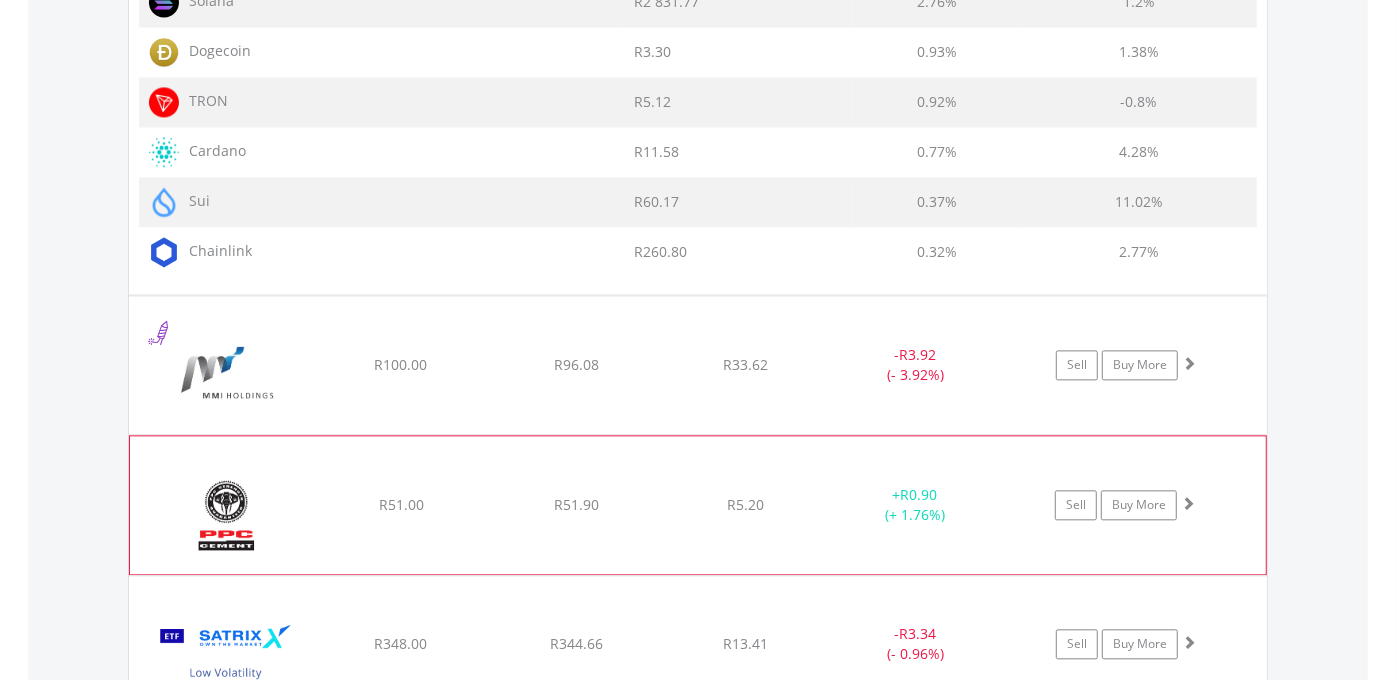 scroll, scrollTop: 2591, scrollLeft: 0, axis: vertical 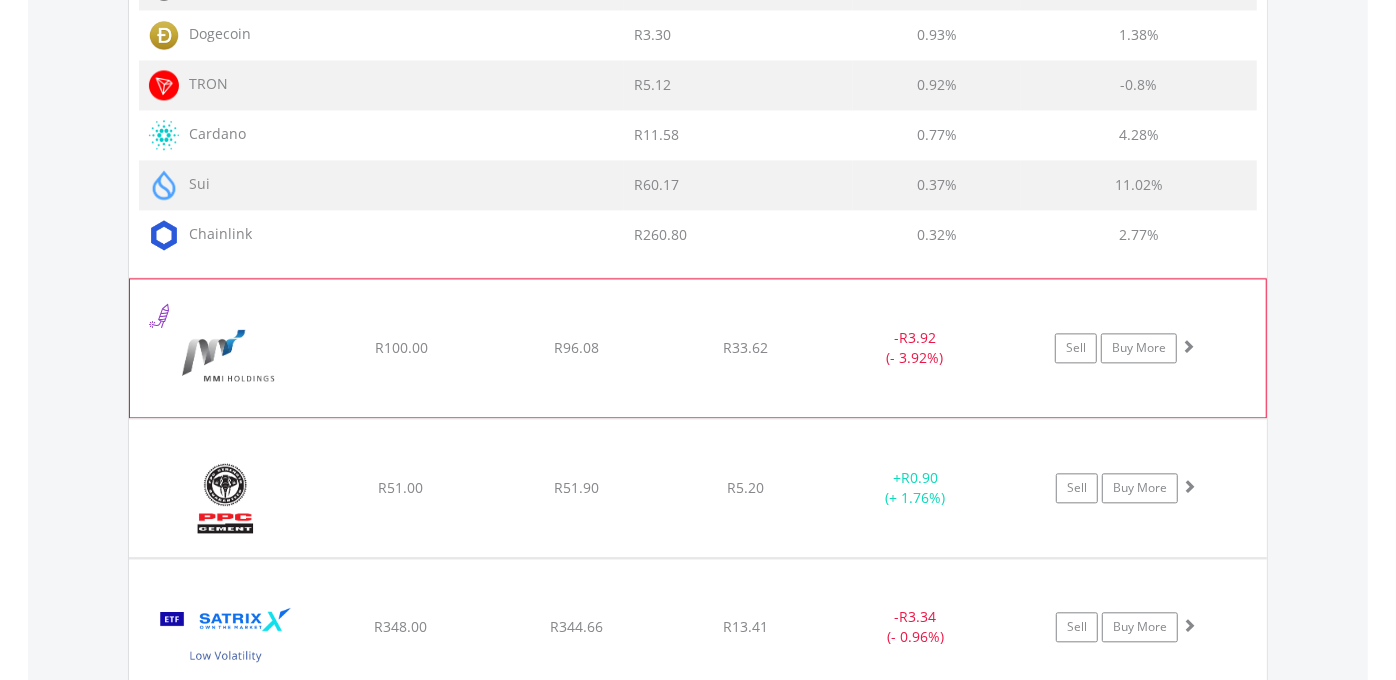 click on "﻿
Momentum Group Limited
R100.00
R96.08
R33.62
-  R3.92 (- 3.92%)
Sell
Buy More" at bounding box center [698, -934] 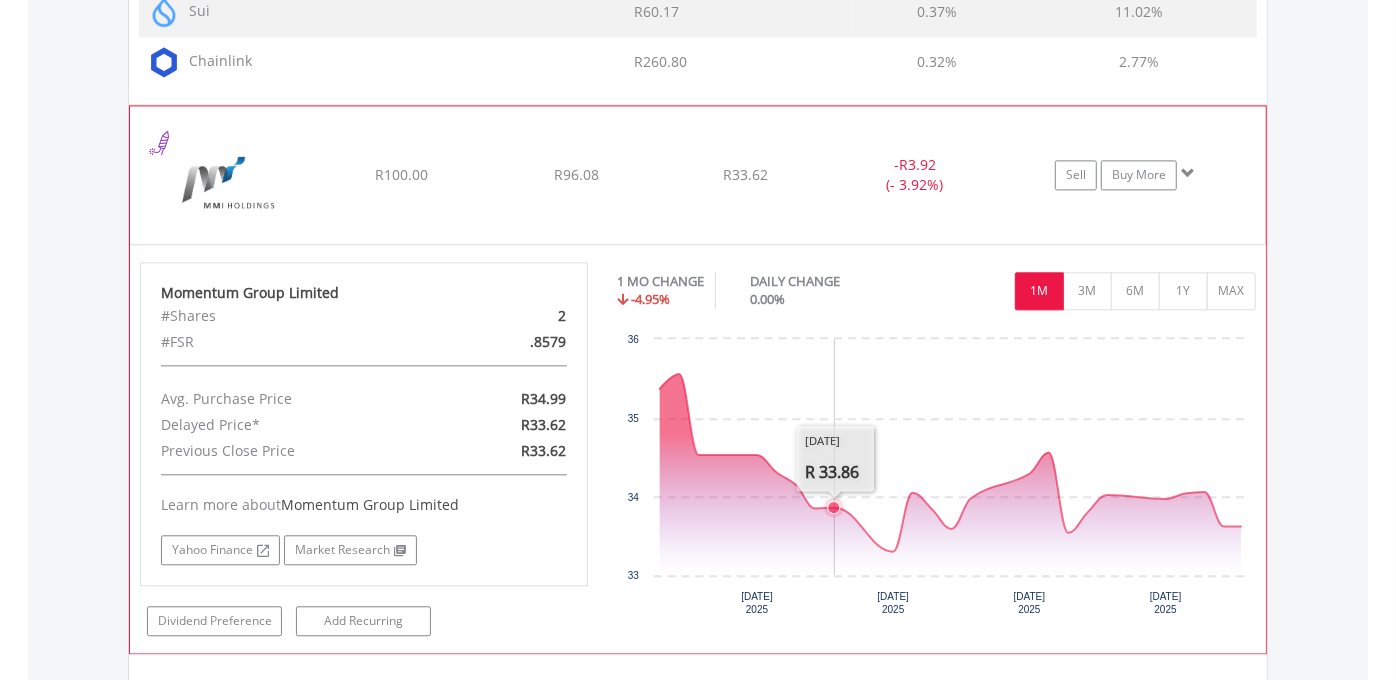 scroll, scrollTop: 2814, scrollLeft: 0, axis: vertical 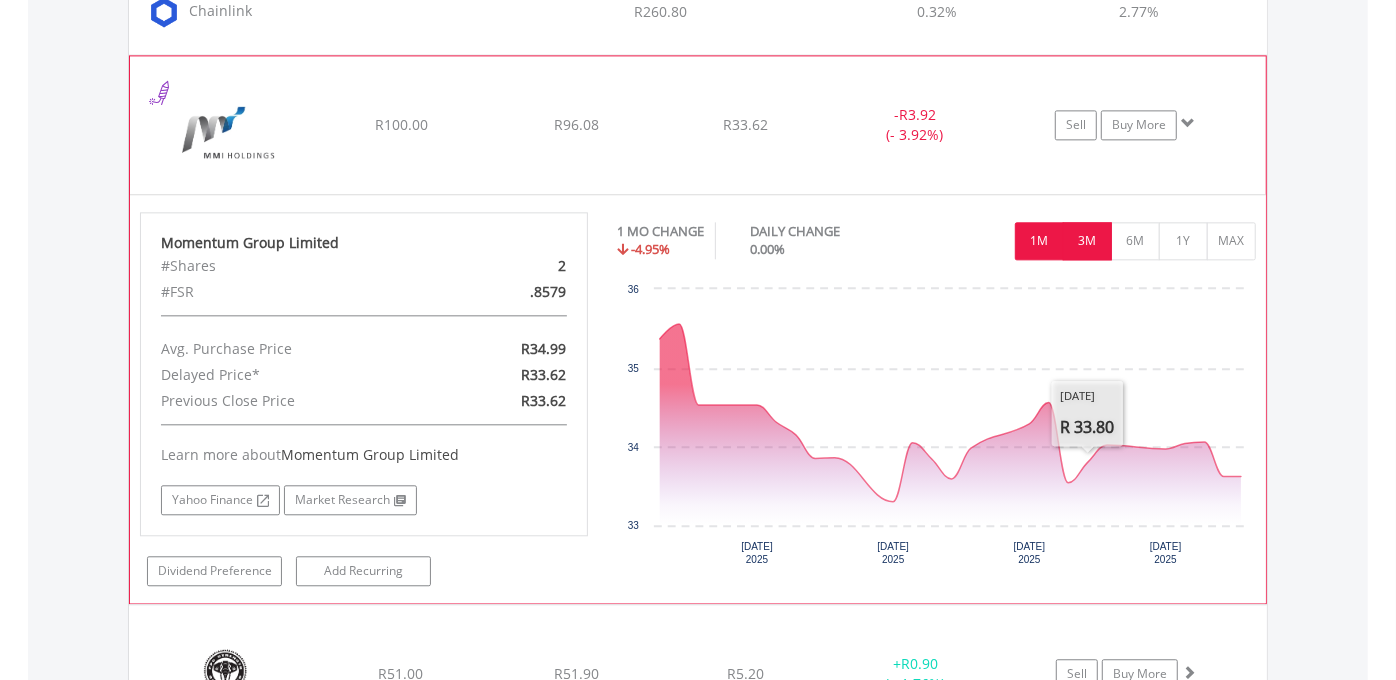 click on "3M" at bounding box center [1087, 241] 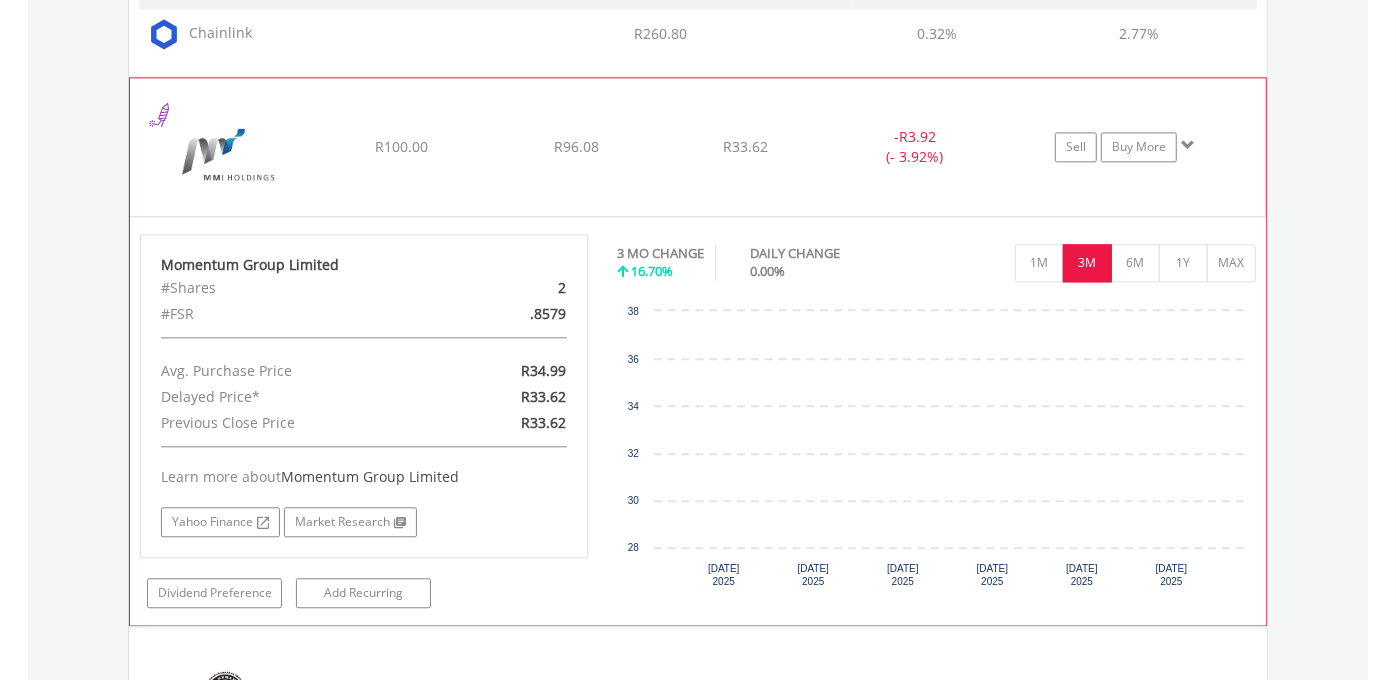 scroll, scrollTop: 2814, scrollLeft: 0, axis: vertical 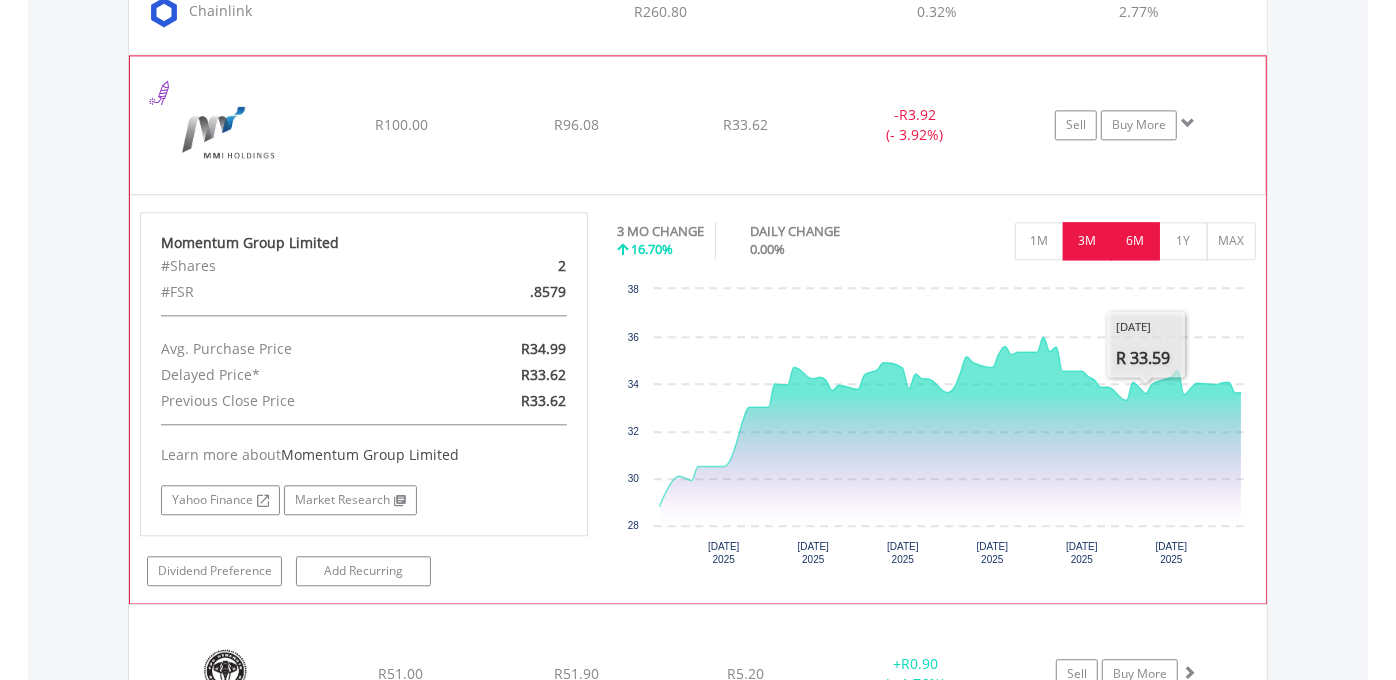 click on "6M" at bounding box center [1135, 241] 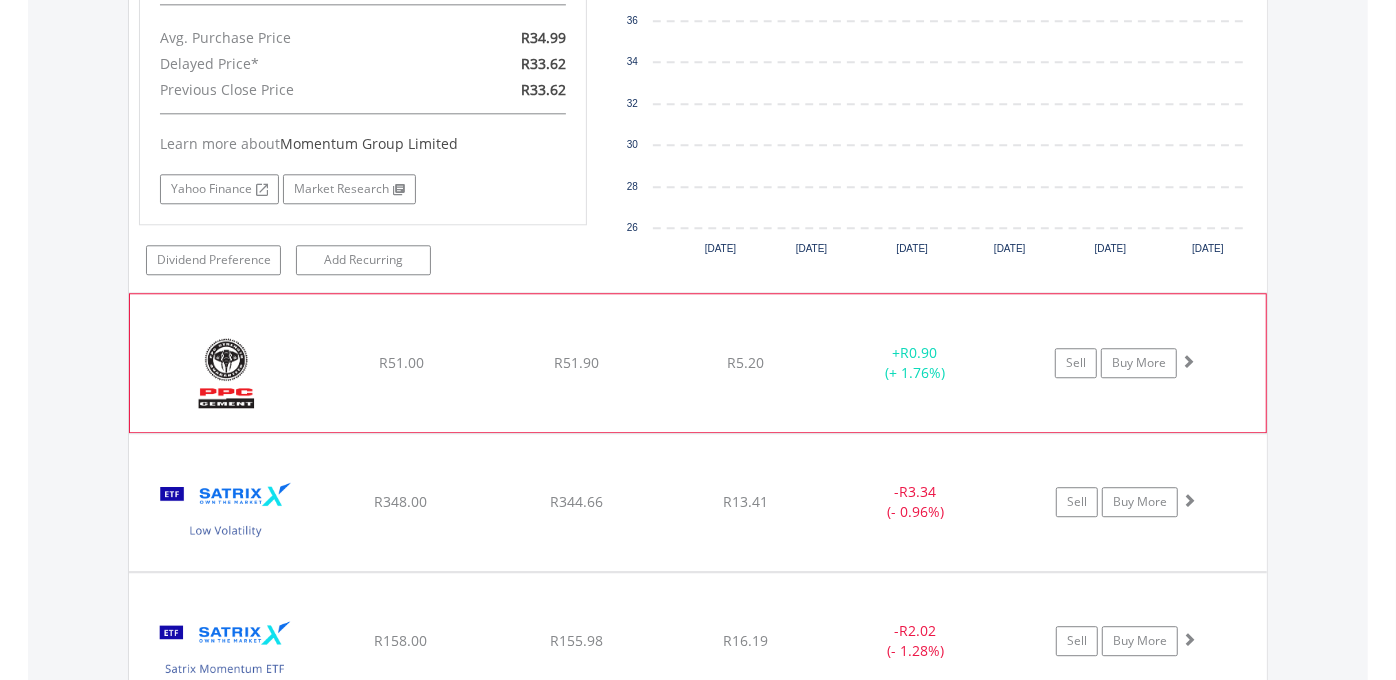 scroll, scrollTop: 3147, scrollLeft: 0, axis: vertical 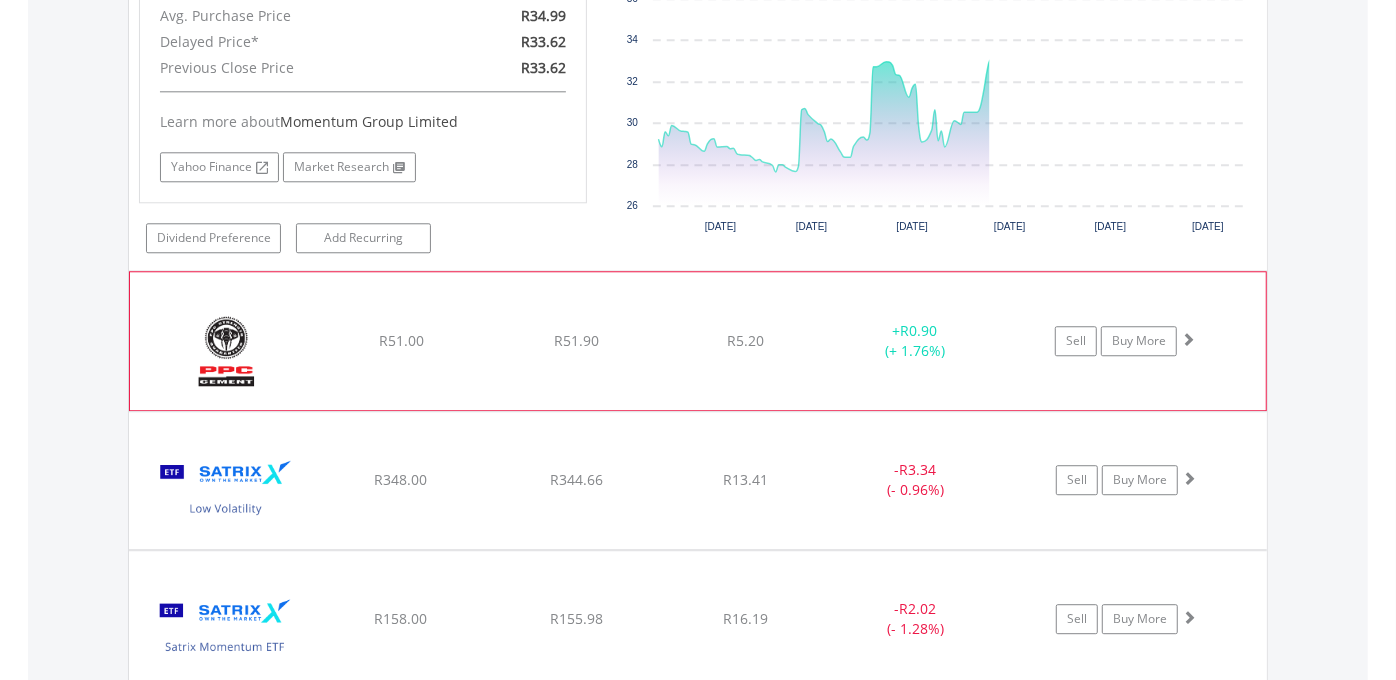 click on "﻿
PPC Limited
R51.00
R51.90
R5.20
+  R0.90 (+ 1.76%)
Sell
Buy More" at bounding box center (698, -1490) 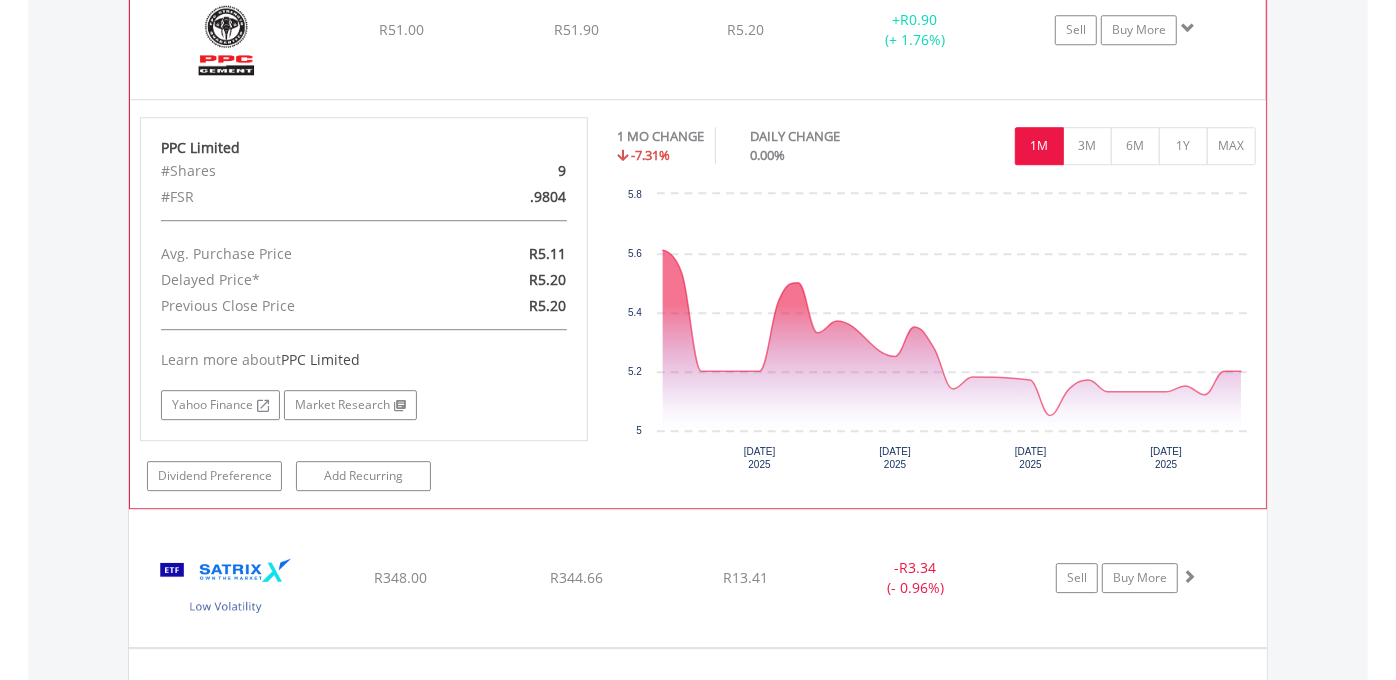 scroll, scrollTop: 3480, scrollLeft: 0, axis: vertical 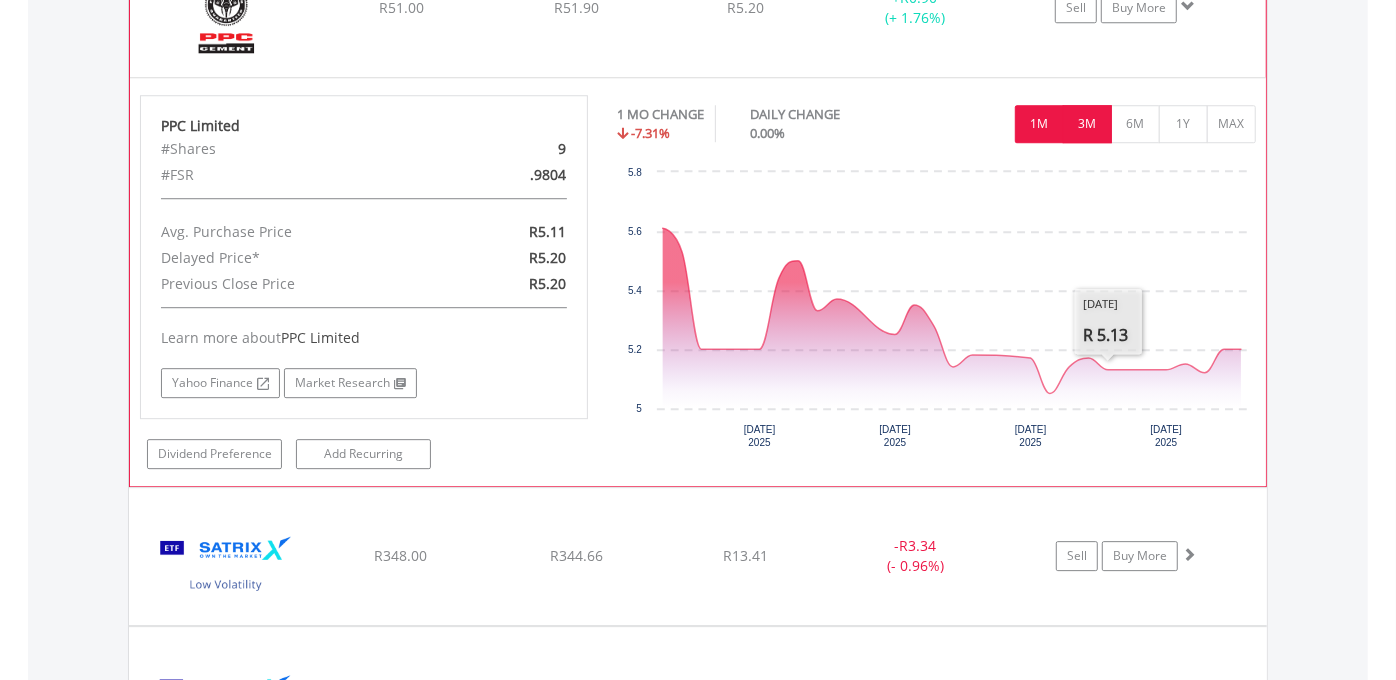 click on "3M" at bounding box center (1087, 124) 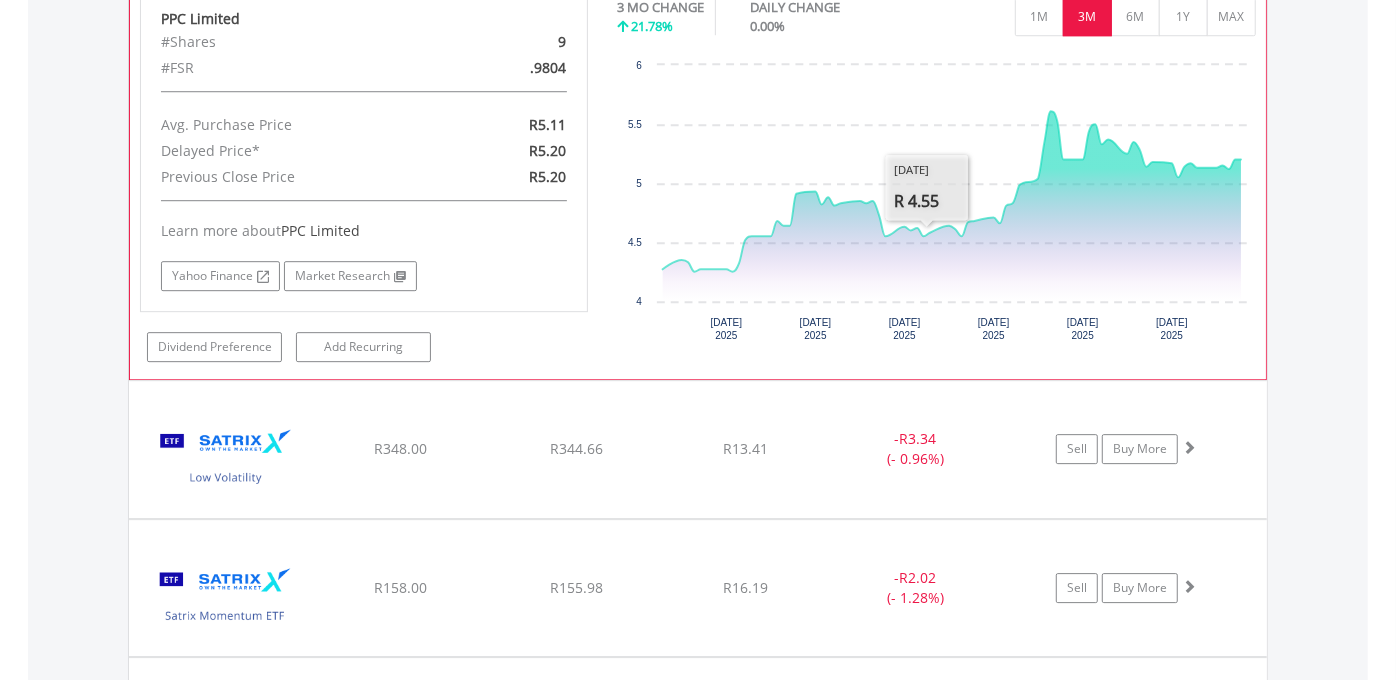 scroll, scrollTop: 3591, scrollLeft: 0, axis: vertical 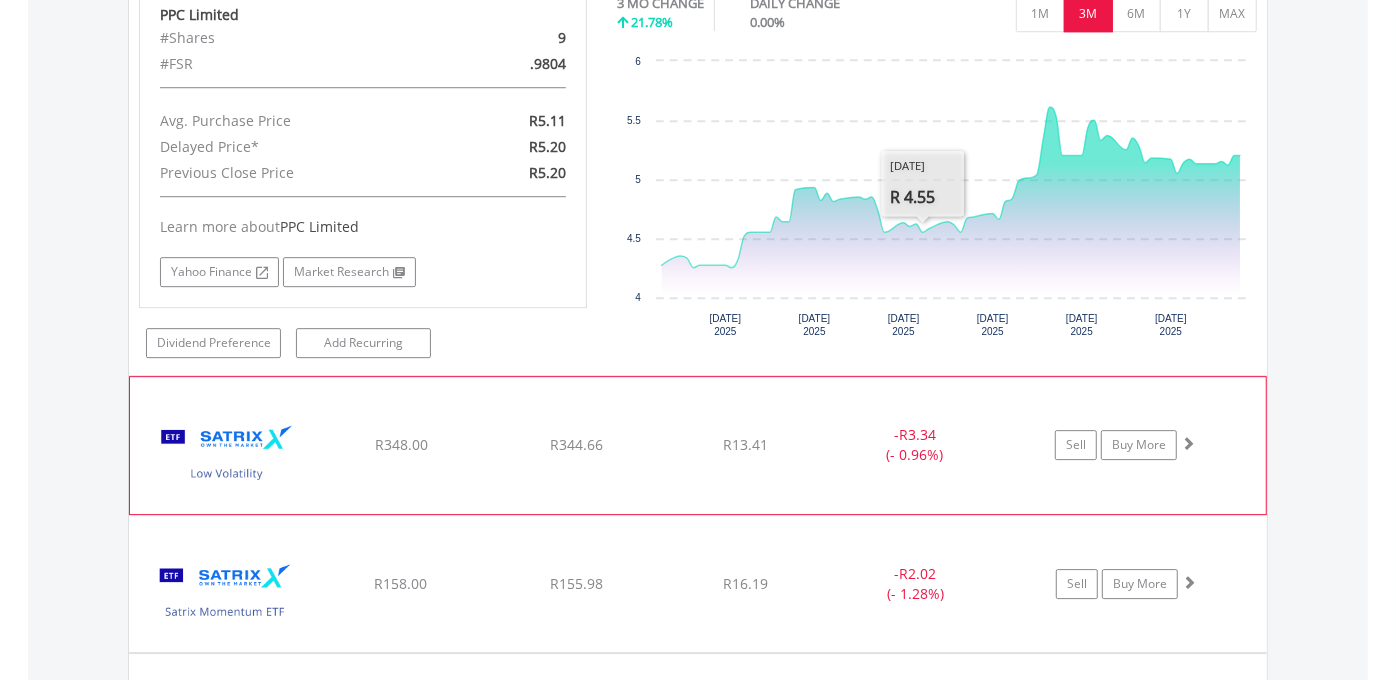 click on "﻿
Satrix Low Volatility ETF
R348.00
R344.66
R13.41
-  R3.34 (- 0.96%)
Sell
Buy More" at bounding box center (698, -1934) 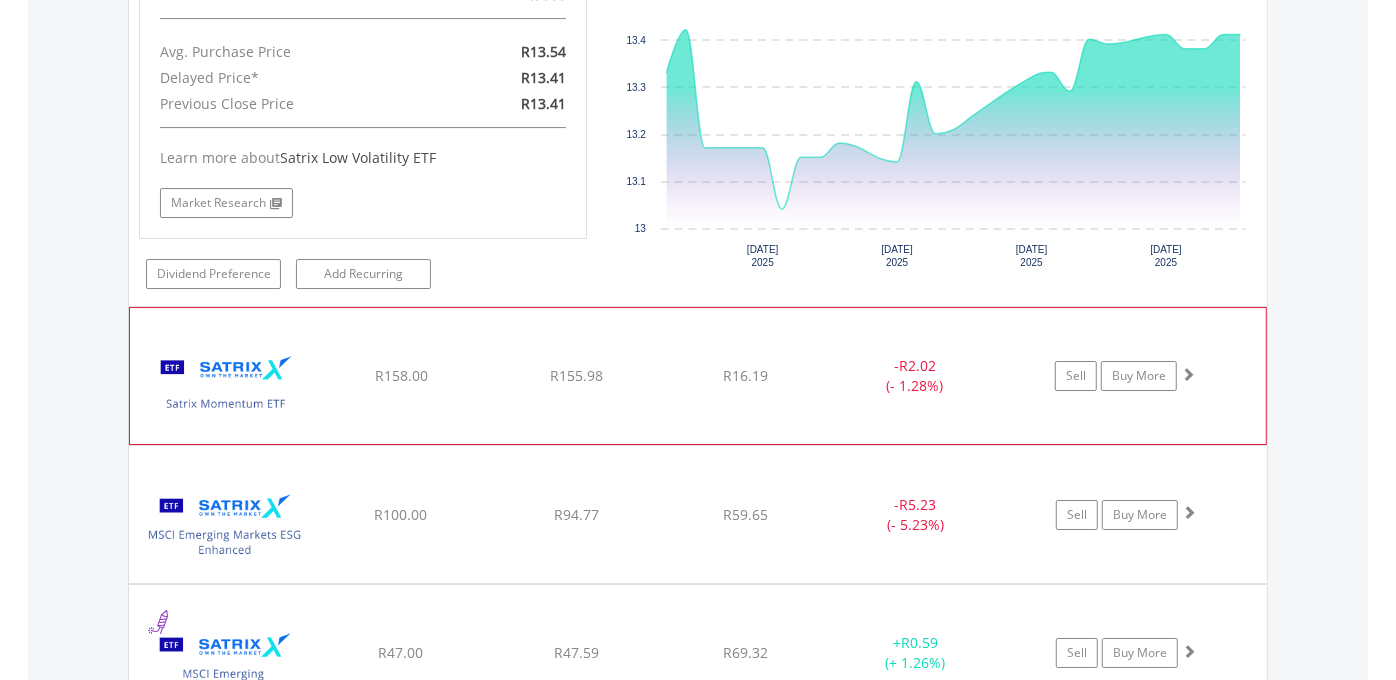 scroll, scrollTop: 4258, scrollLeft: 0, axis: vertical 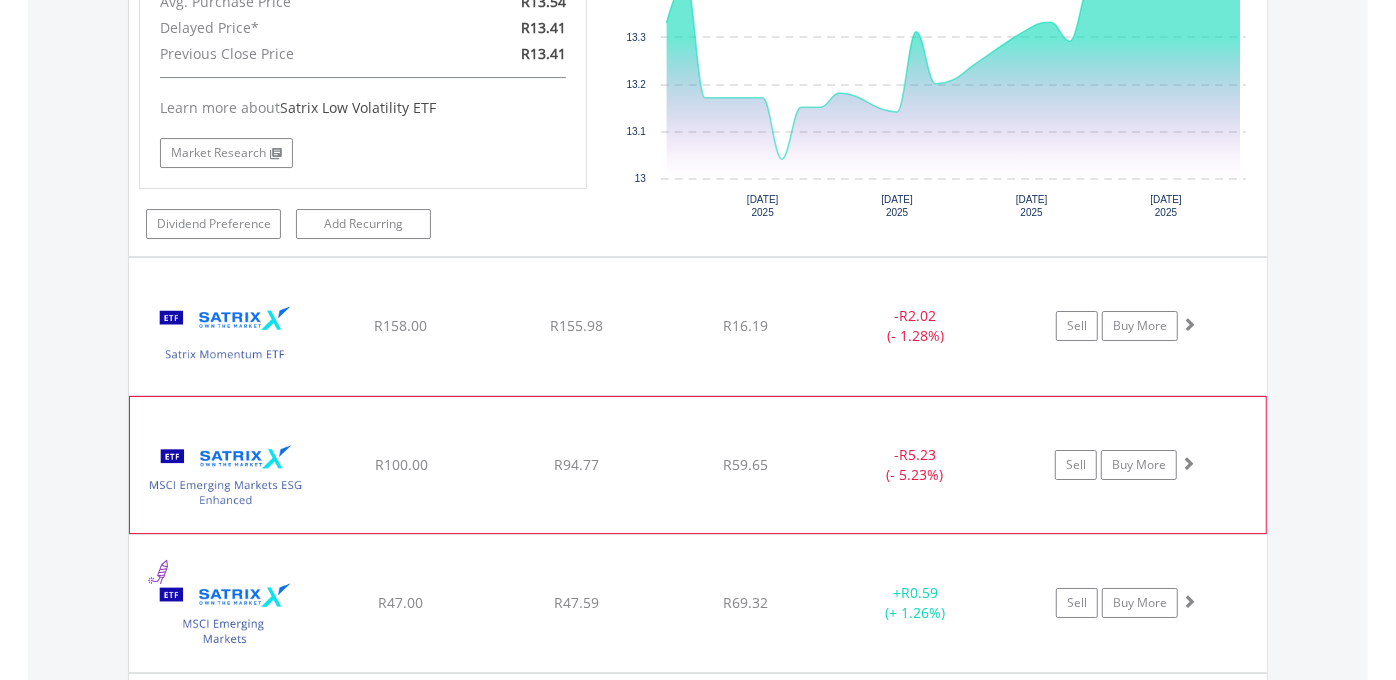 click on "﻿
Satrix MSCI Emerging Markets ESG Enhanced ETF
R100.00
R94.77
R59.65
-  R5.23 (- 5.23%)
Sell
Buy More" at bounding box center [698, -2601] 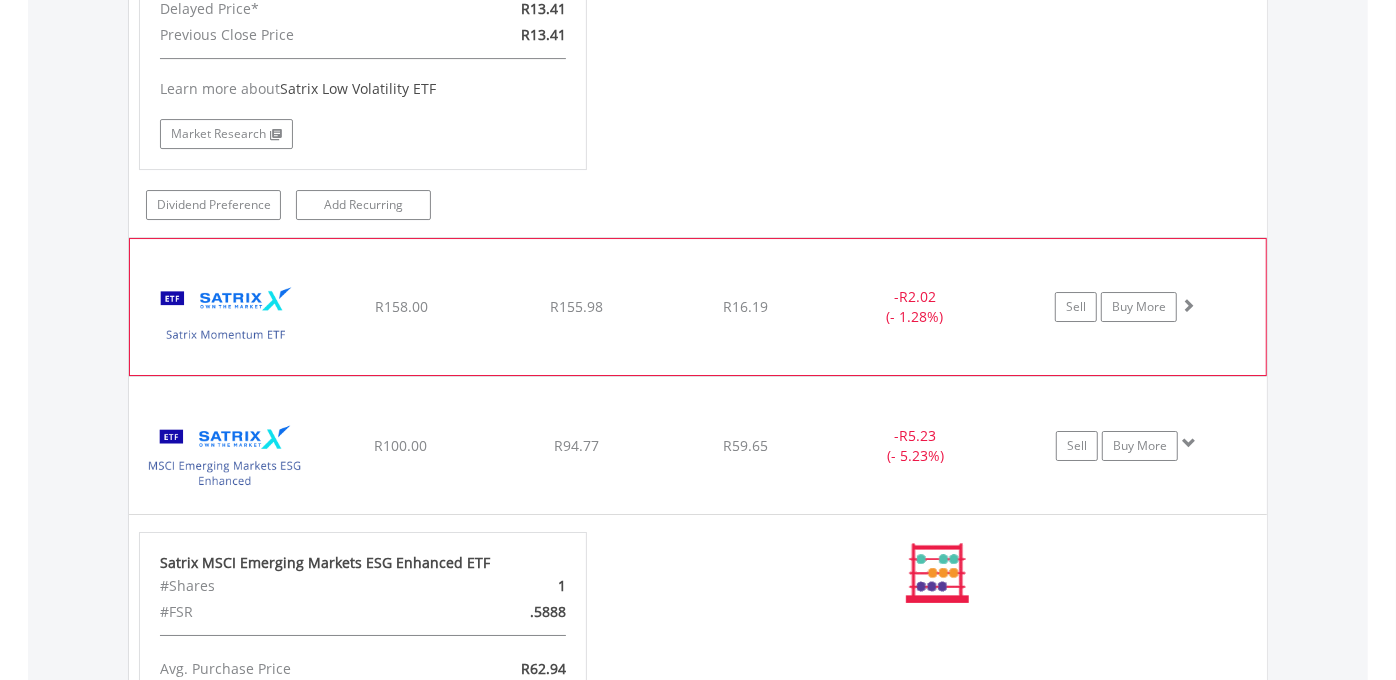 click on "﻿
Satrix Momentum Portfolio
R158.00
R155.98
R16.19
-  R2.02 (- 1.28%)
Sell
Buy More" at bounding box center (698, -2601) 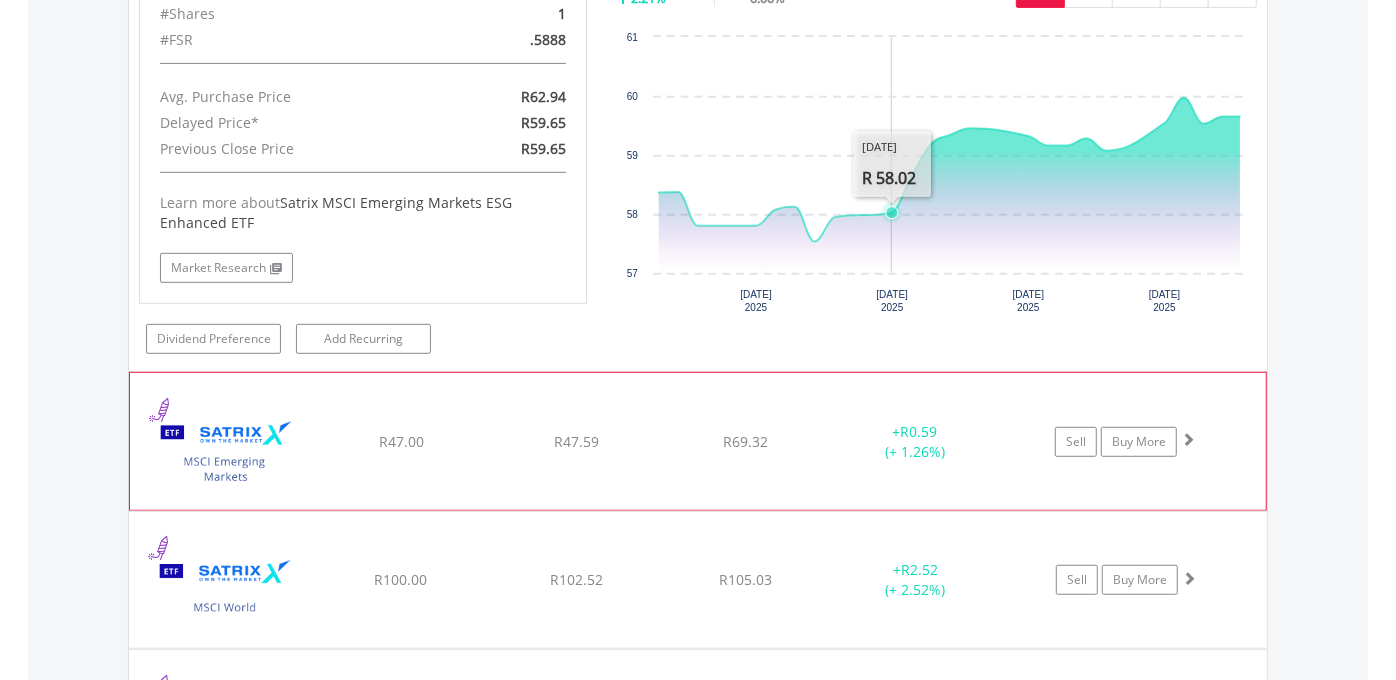 scroll, scrollTop: 5369, scrollLeft: 0, axis: vertical 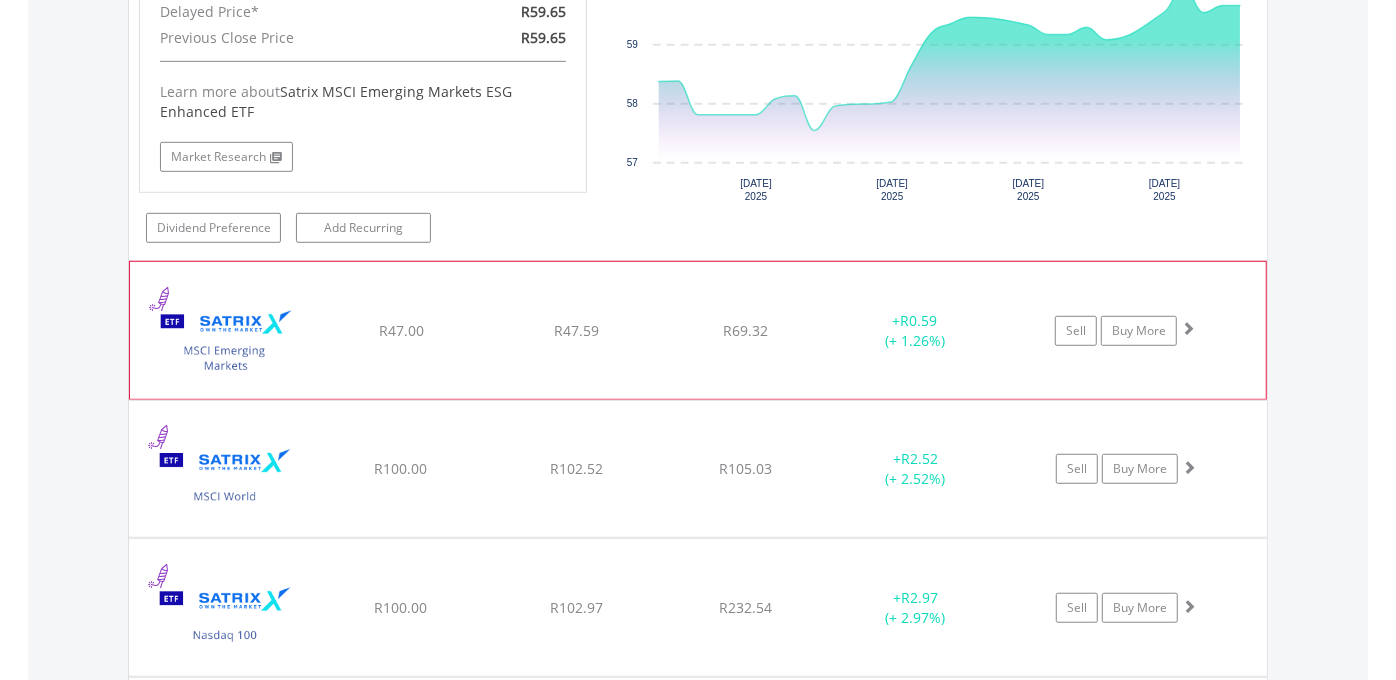 click on "﻿
Satrix MSCI Emerging Markets ETF
R47.00
R47.59
R69.32
+  R0.59 (+ 1.26%)
Sell
Buy More" at bounding box center [698, -3712] 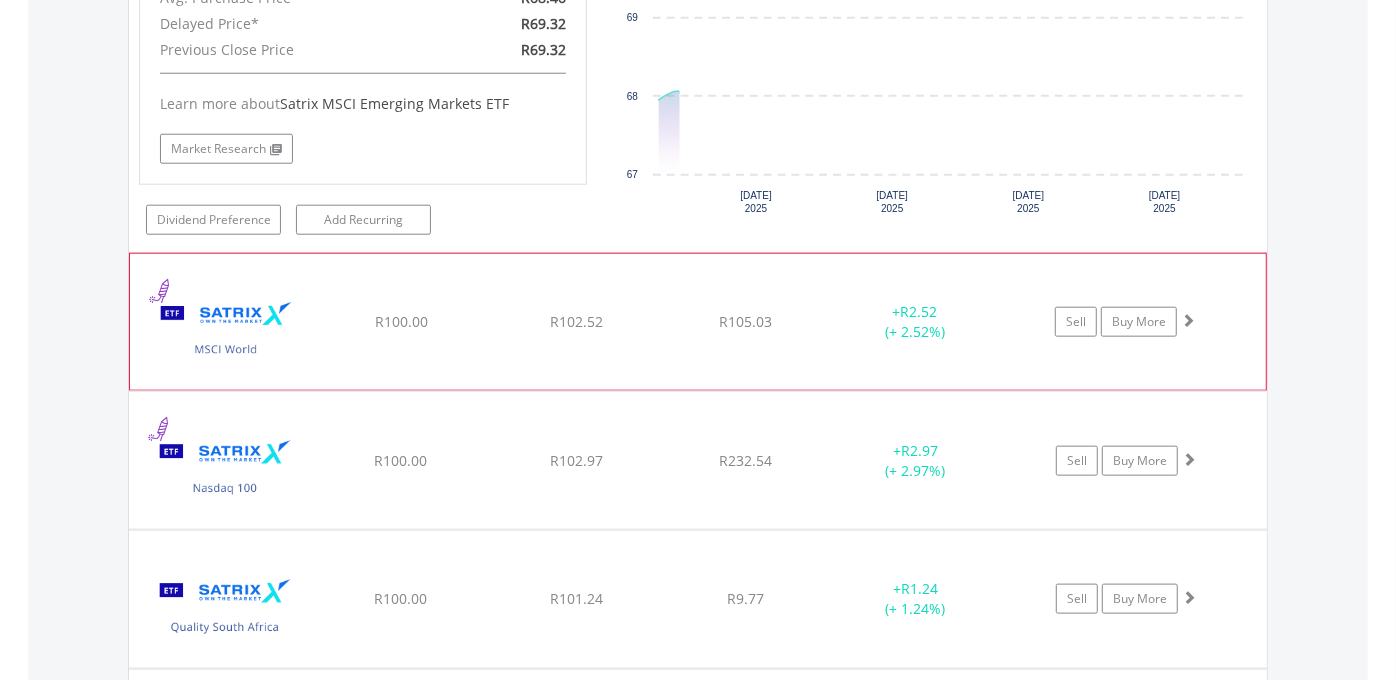 click on "﻿
Satrix MSCI World ETF
R100.00
R102.52
R105.03
+  R2.52 (+ 2.52%)
Sell
Buy More" at bounding box center [698, -4268] 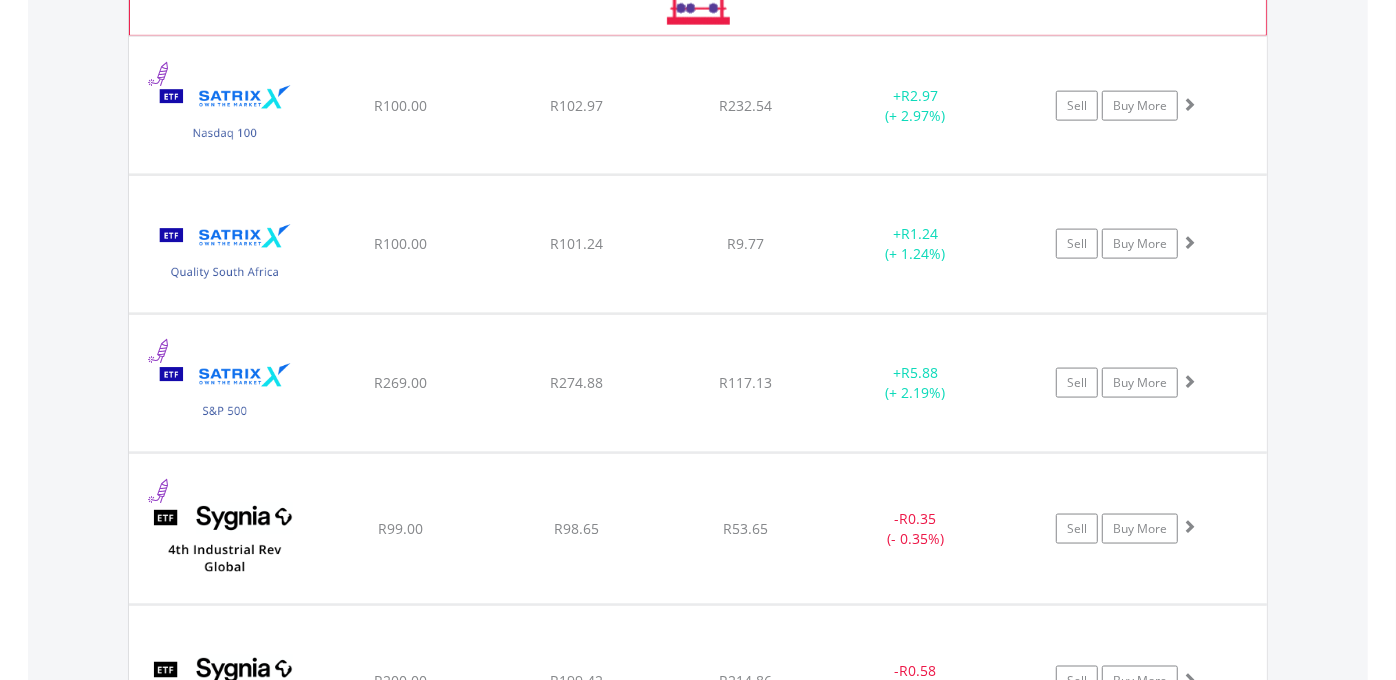 scroll, scrollTop: 6370, scrollLeft: 0, axis: vertical 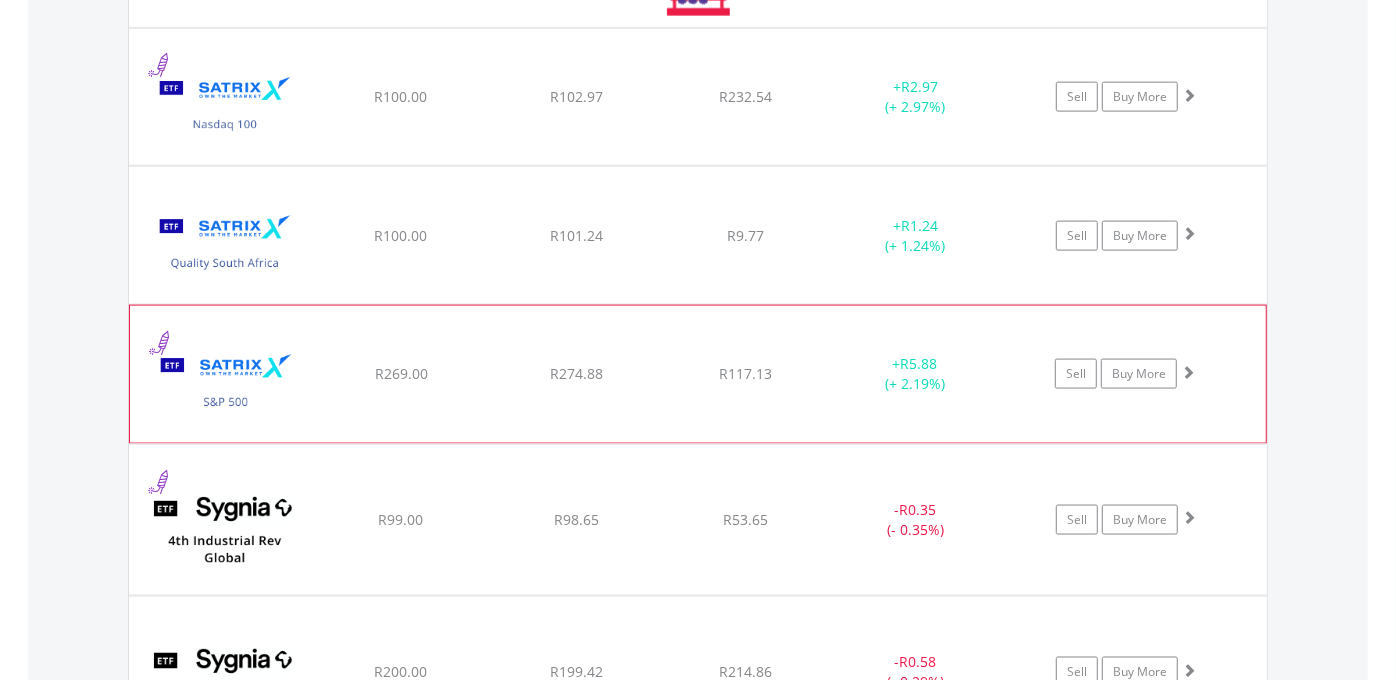 click on "﻿
Satrix S&P 500 ETF
R269.00
R274.88
R117.13
+  R5.88 (+ 2.19%)
Sell
Buy More" at bounding box center (698, -4713) 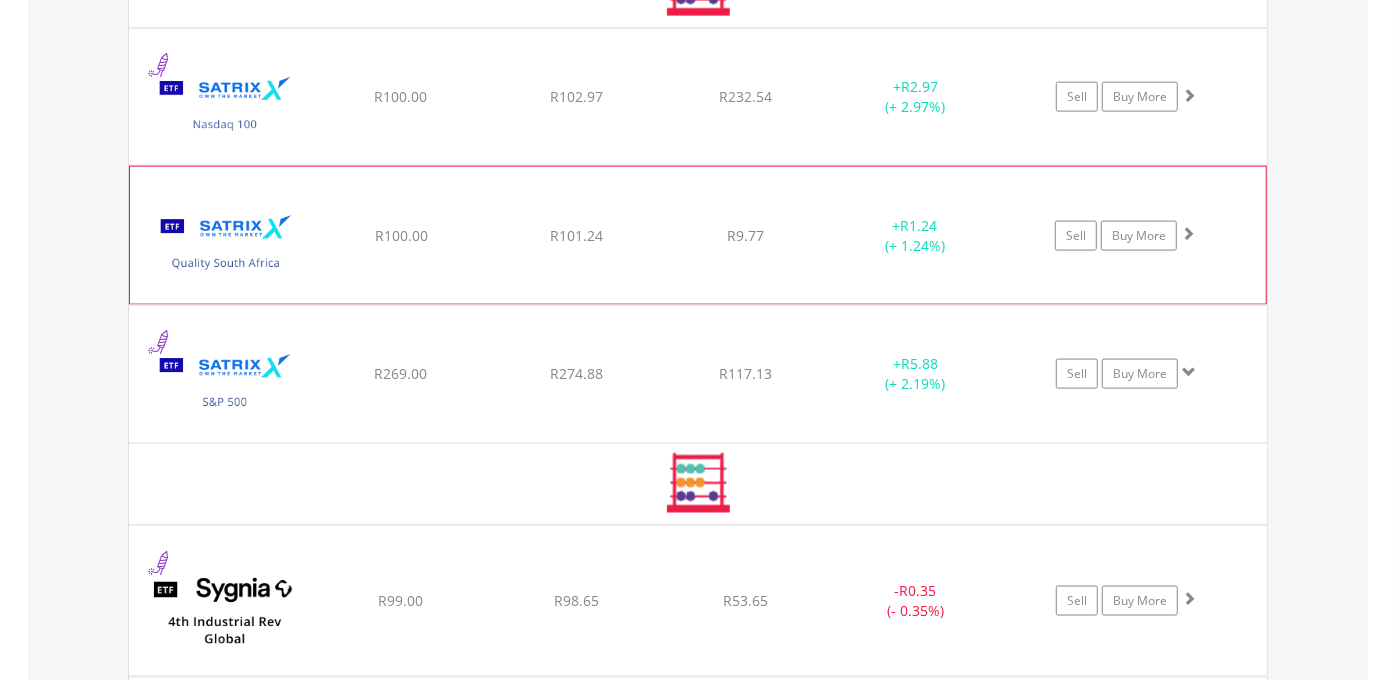click on "﻿
Satrix Quality [GEOGRAPHIC_DATA] ETF
R100.00
R101.24
R9.77
+  R1.24 (+ 1.24%)
Sell
Buy More" at bounding box center [698, -4713] 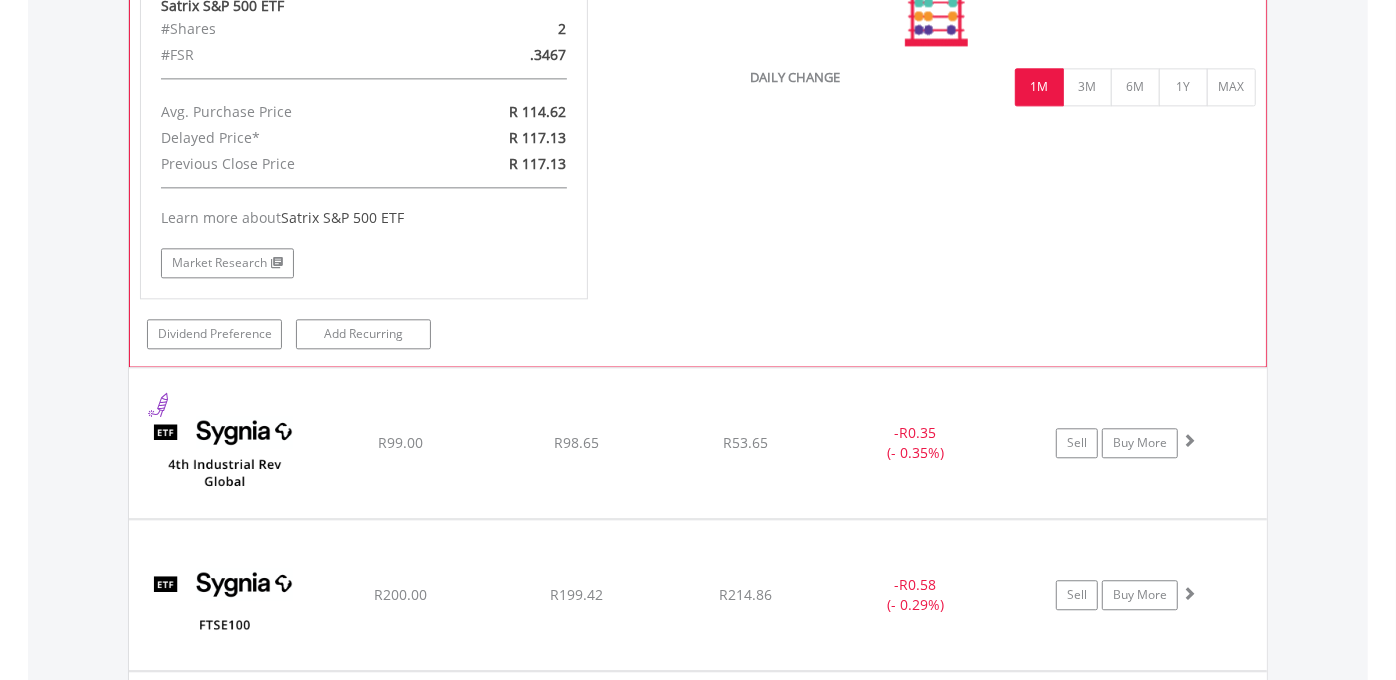 scroll, scrollTop: 7815, scrollLeft: 0, axis: vertical 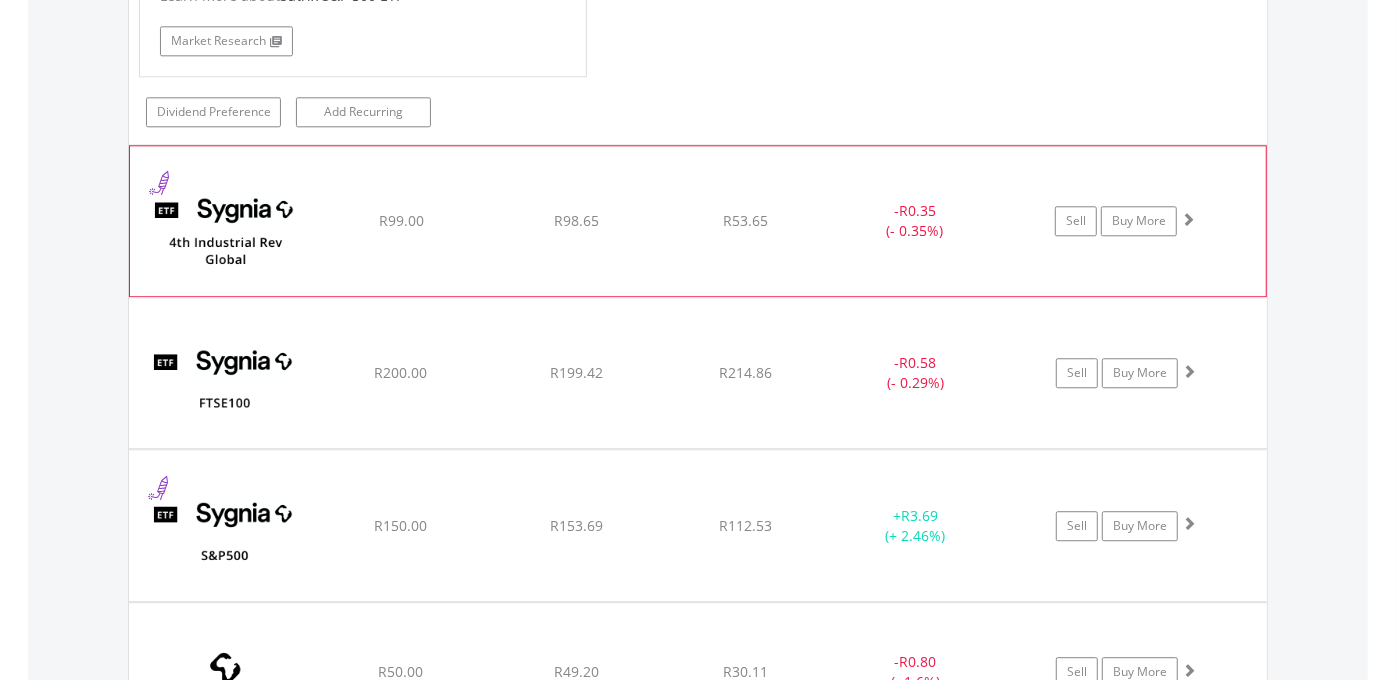 click on "﻿
Sygnia Itrix 4th Industrial Rev Global EquityAMETF
R99.00
R98.65
R53.65
-  R0.35 (- 0.35%)
Sell
Buy More" at bounding box center (698, -6158) 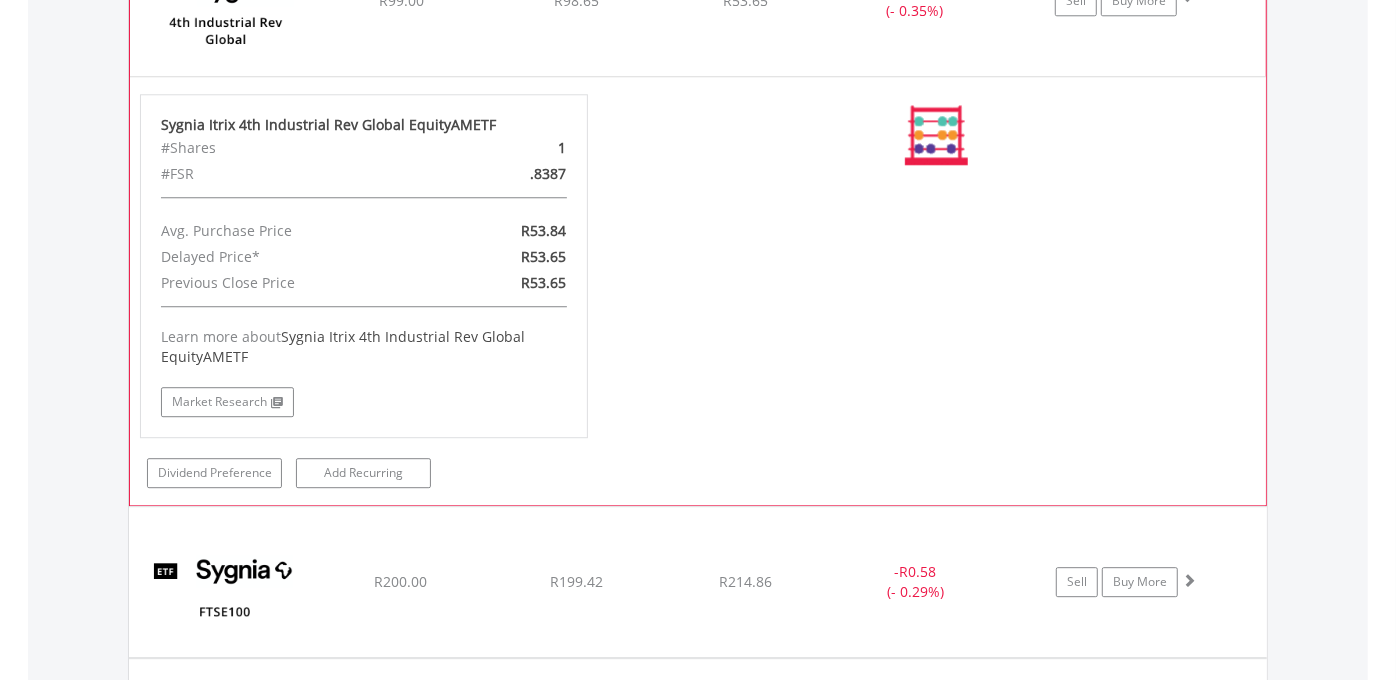 drag, startPoint x: 894, startPoint y: 274, endPoint x: 888, endPoint y: 242, distance: 32.55764 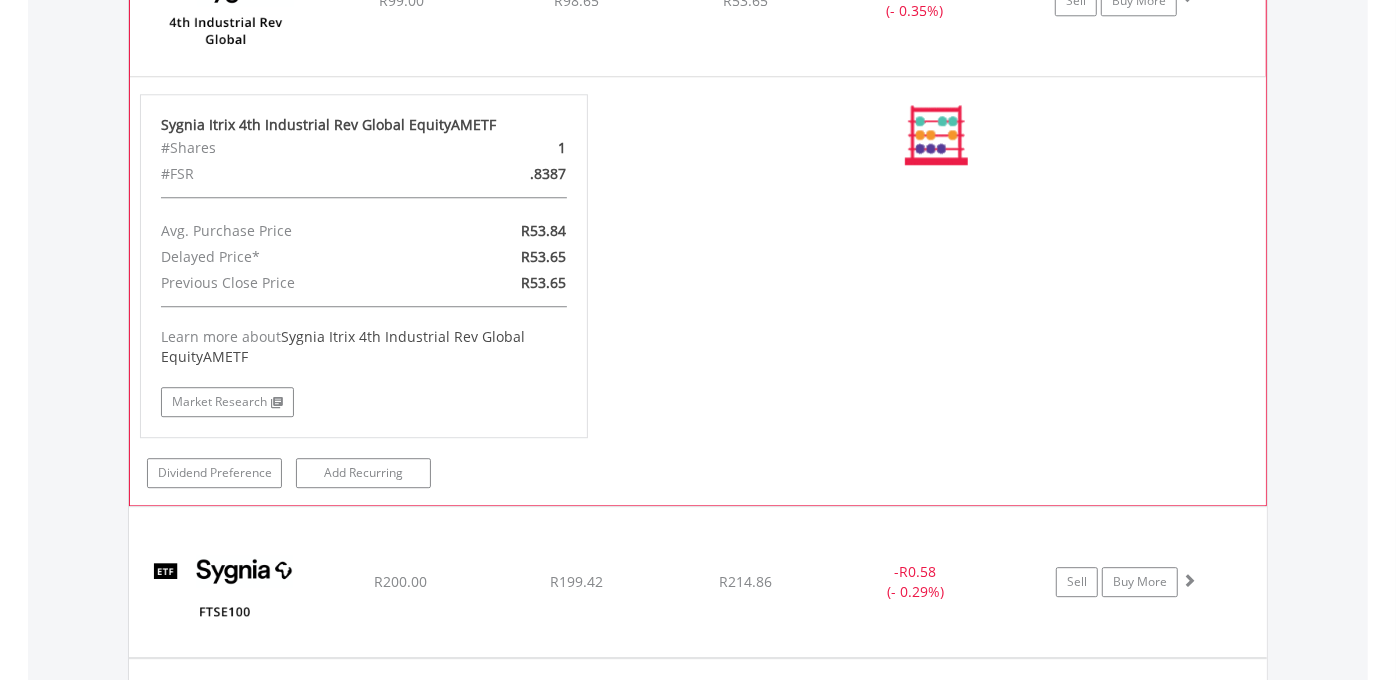 click on "Sygnia Itrix 4th Industrial Rev Global EquityAMETF
#Shares
1
#FSR
.8387
Avg. Purchase Price
R53.84
Delayed Price*
R53.65
Previous Close Price
R53.65
Learn more about  Sygnia Itrix 4th Industrial Rev Global EquityAMETF
Market Research
1M" at bounding box center (698, 291) 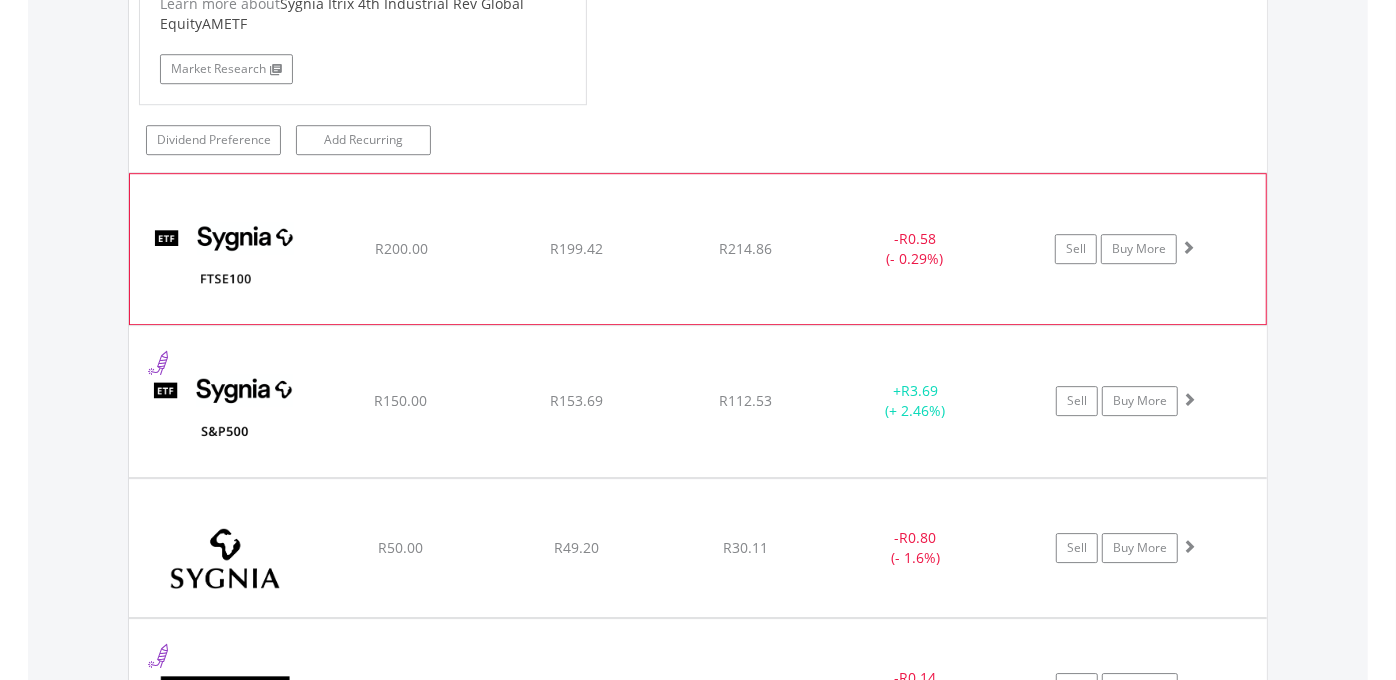 click on "﻿
SYGNIA ITRIX FTSE100
R200.00
R199.42
R214.86
-  R0.58 (- 0.29%)
Sell
Buy More" at bounding box center (698, -6692) 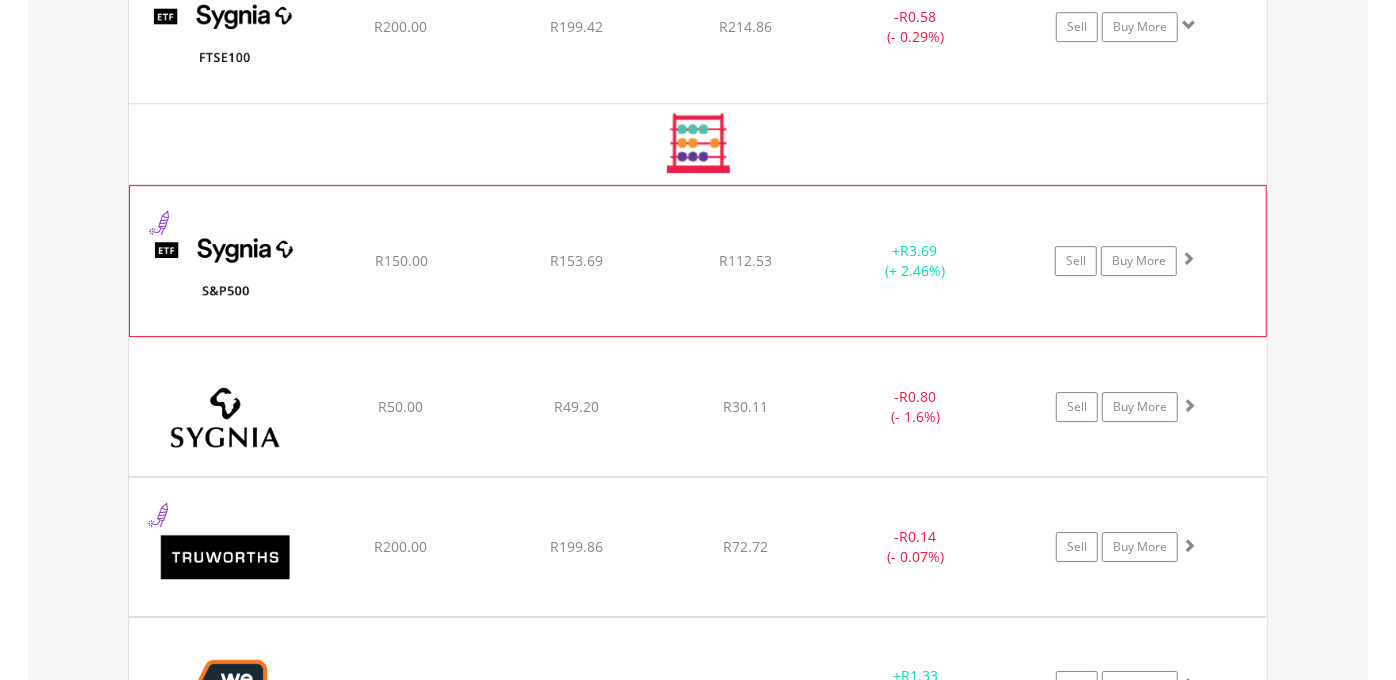 click on "﻿
Sygnia Itrix S&P 500 ETF
R150.00
R153.69
R112.53
+  R3.69 (+ 2.46%)
Sell
Buy More" at bounding box center (698, -6914) 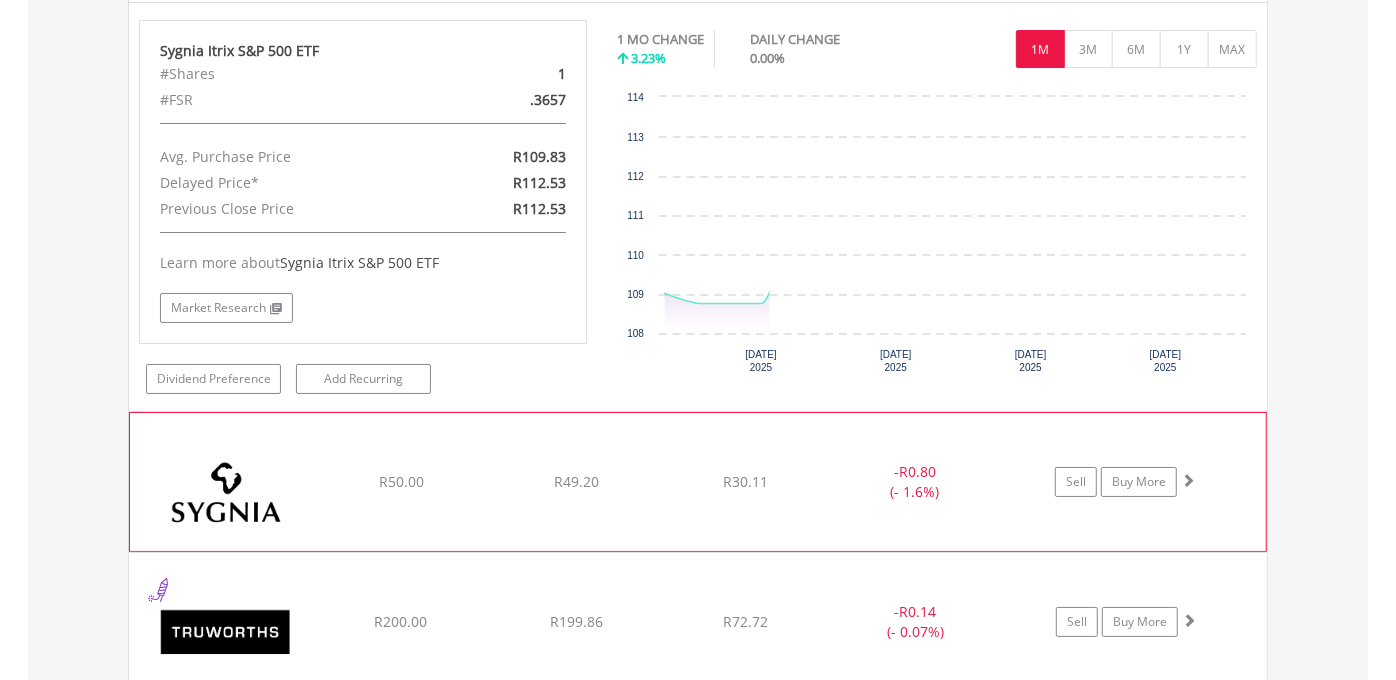 click on "﻿
Sygnia Ltd
R50.00
R49.20
R30.11
-  R0.80 (- 1.6%)
Sell
Buy More" at bounding box center [698, -7595] 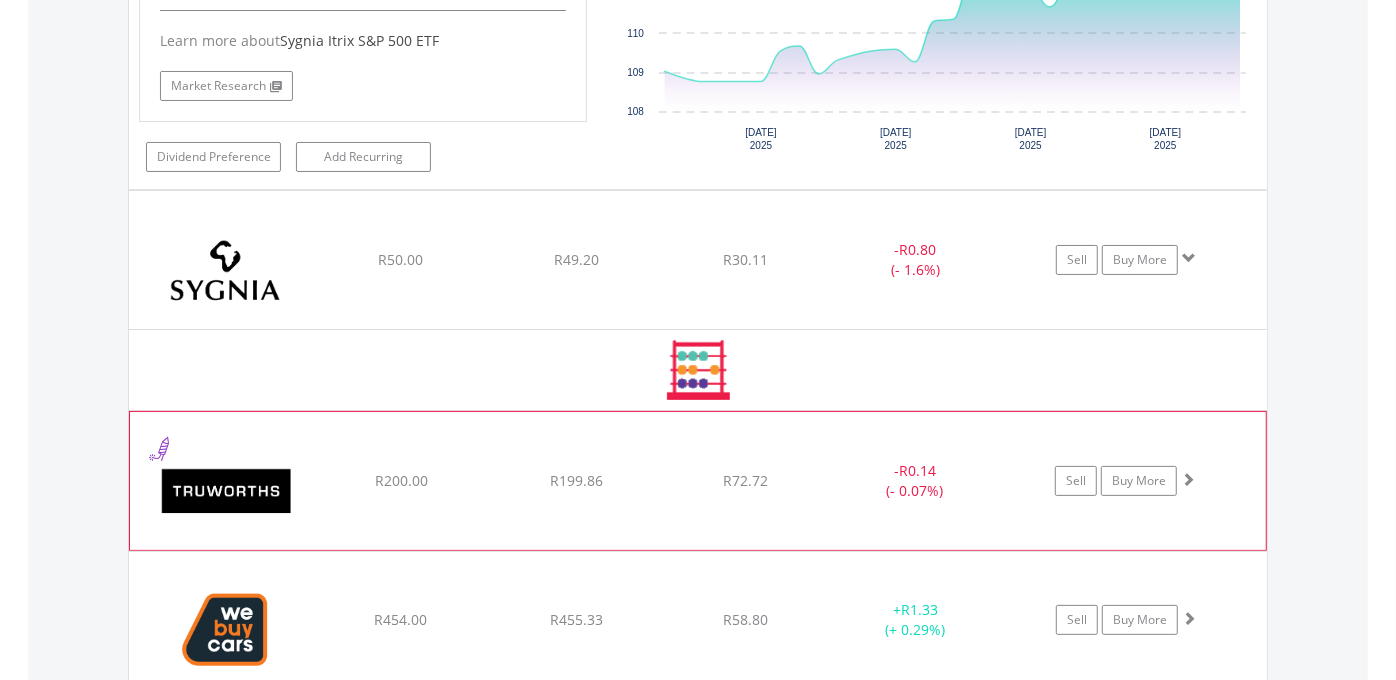 click on "﻿
Truworths International Limited
R200.00
R199.86
R72.72
-  R0.14 (- 0.07%)
Sell
Buy More" at bounding box center (698, -7817) 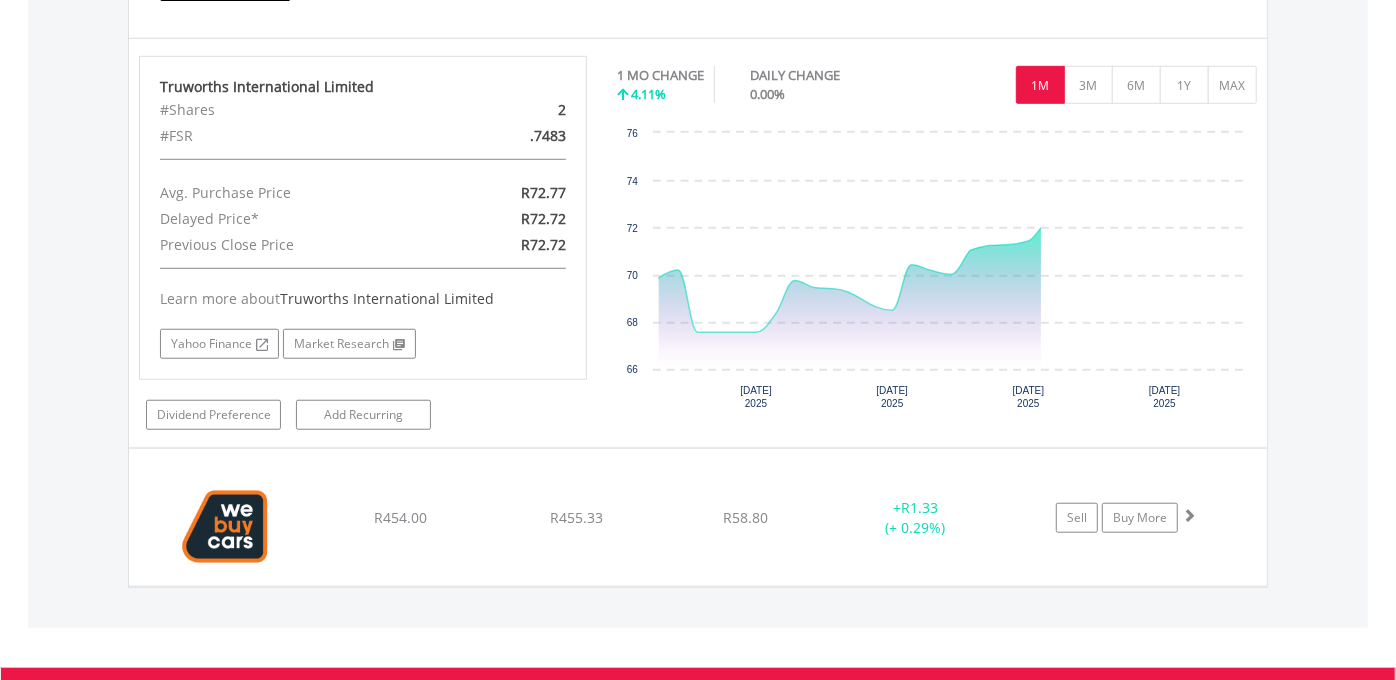 scroll, scrollTop: 10475, scrollLeft: 0, axis: vertical 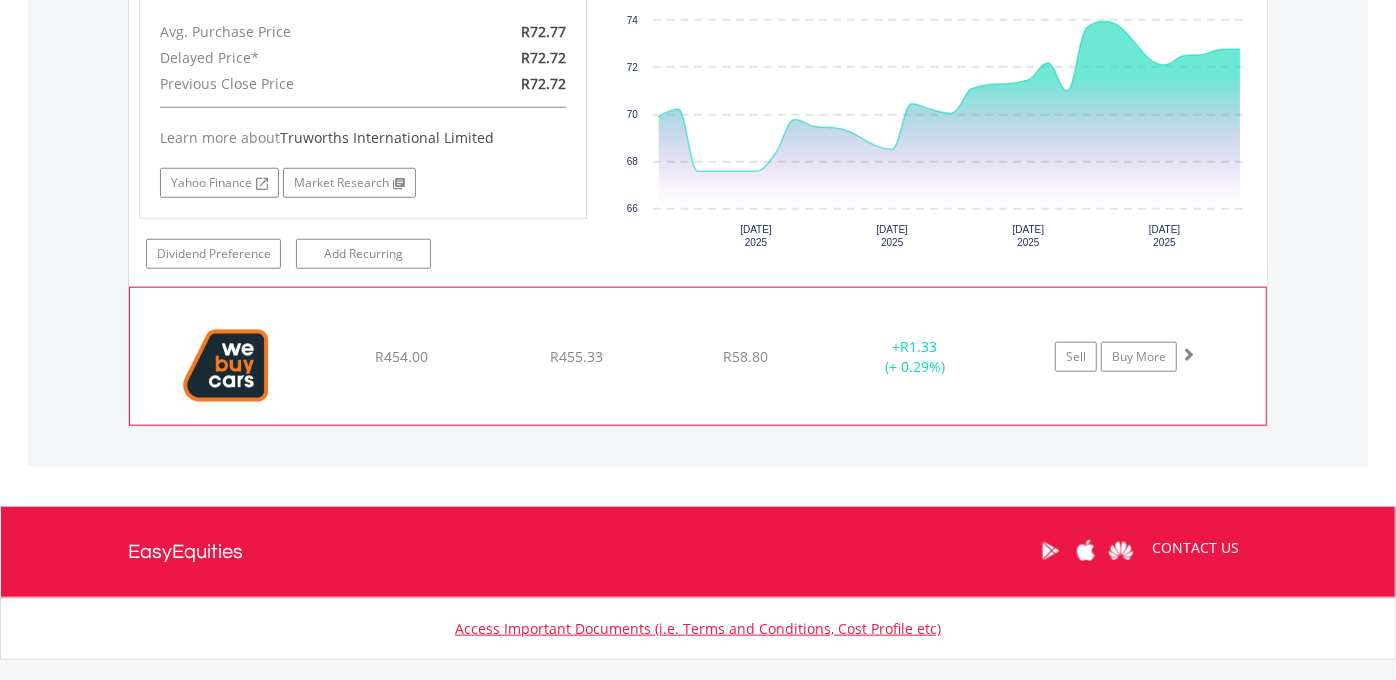 click on "+  R1.33 (+ 0.29%)" at bounding box center [915, -8818] 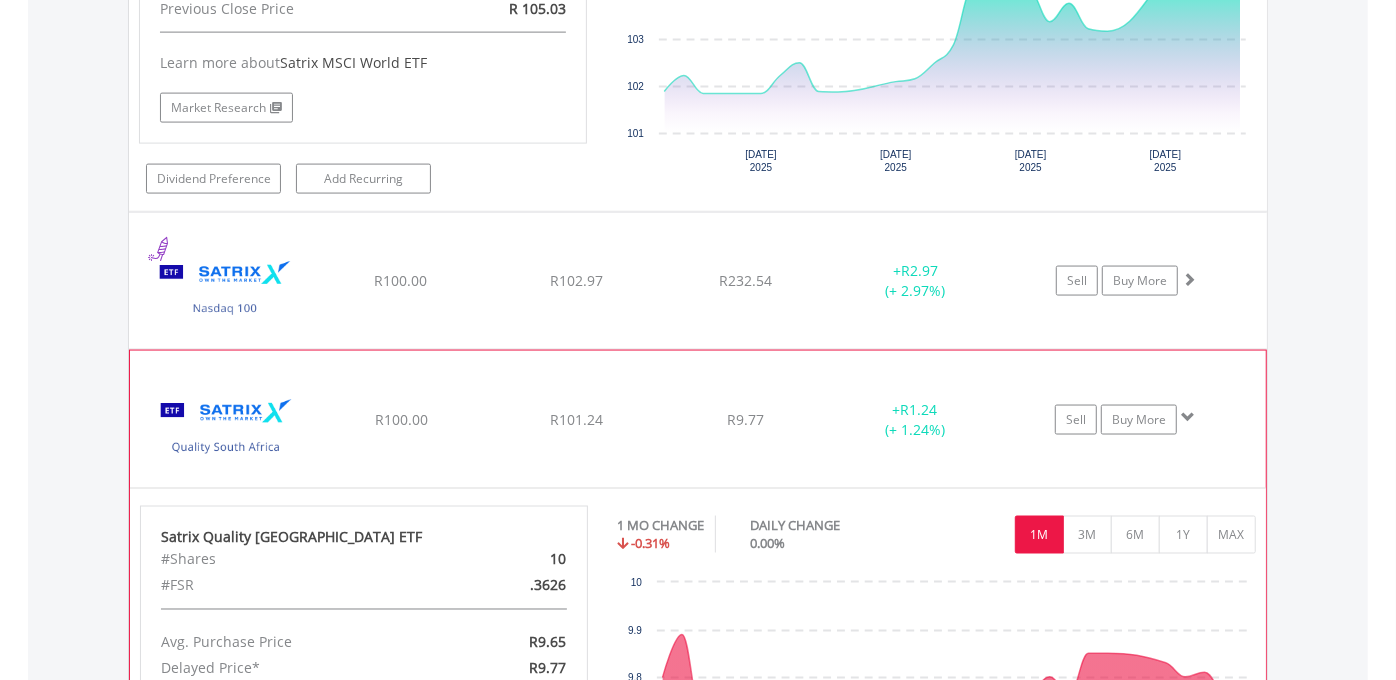 scroll, scrollTop: 6511, scrollLeft: 0, axis: vertical 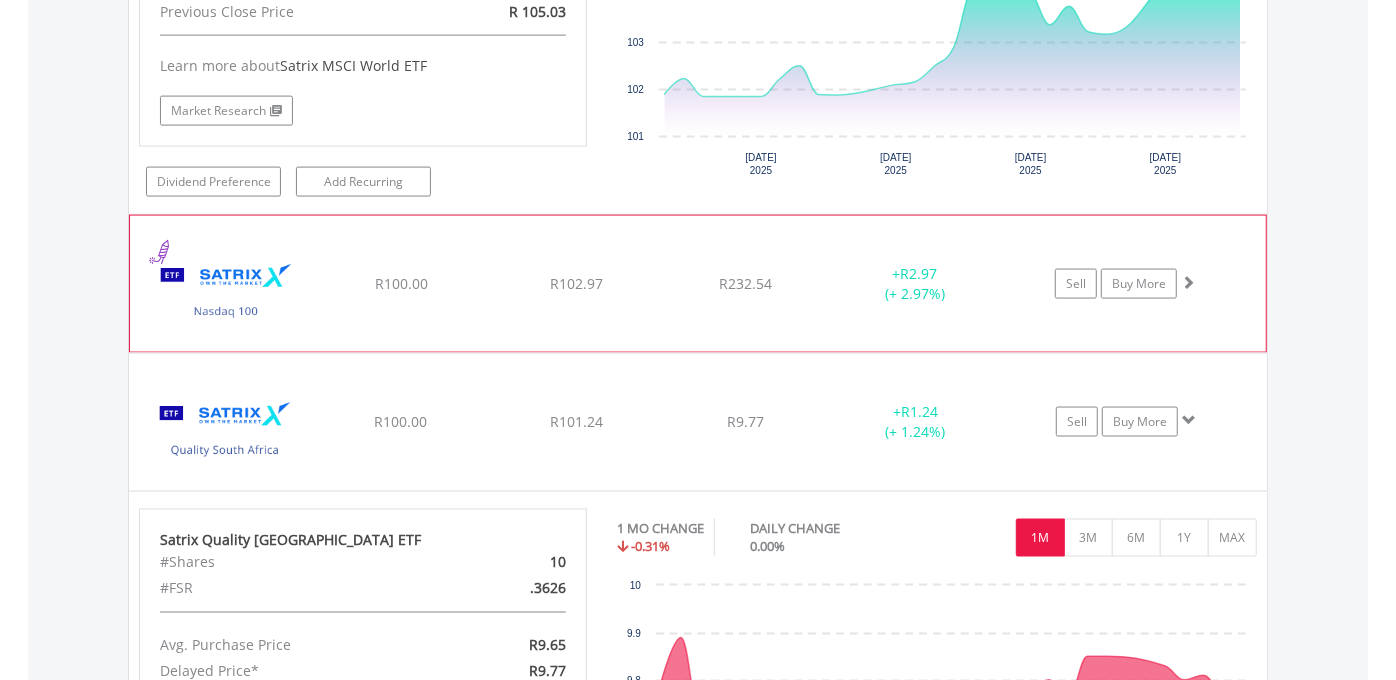 click on "﻿
Satrix Nasdaq 100 ETF
R100.00
R102.97
R232.54
+  R2.97 (+ 2.97%)
Sell
Buy More" at bounding box center [698, -4854] 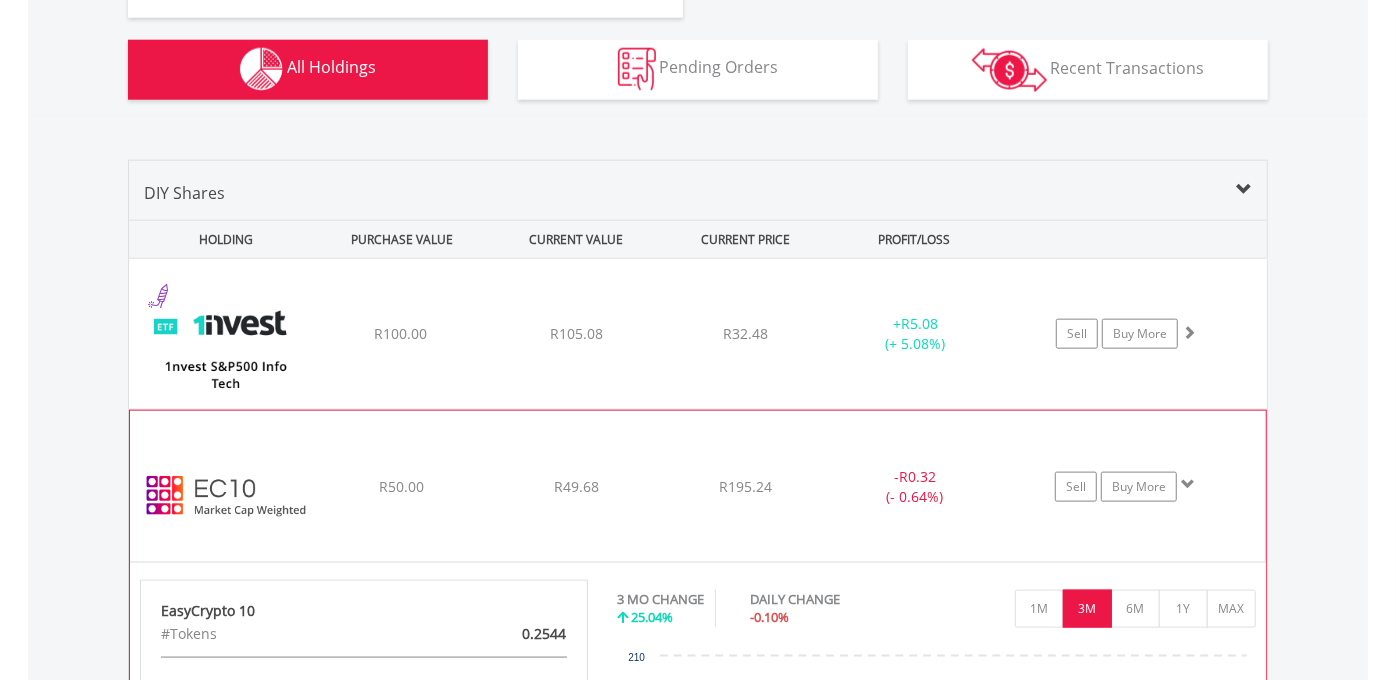 scroll, scrollTop: 1289, scrollLeft: 0, axis: vertical 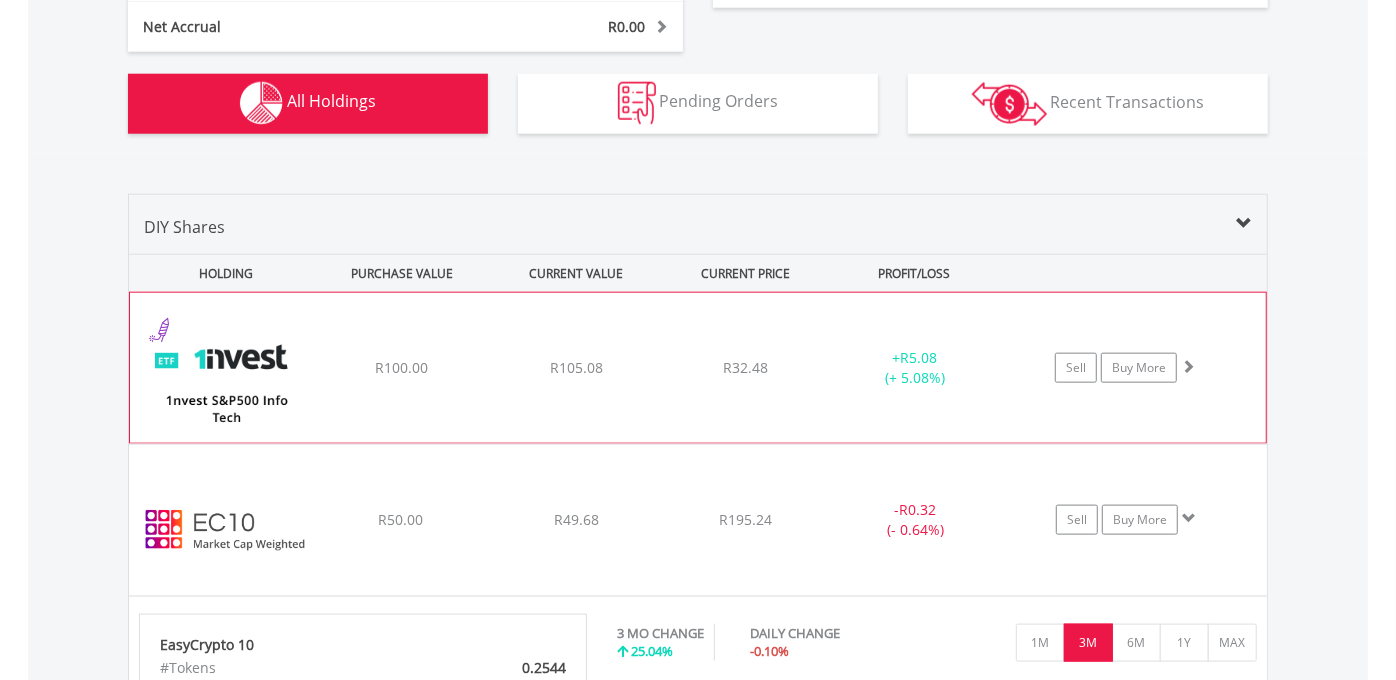 click on "﻿
1nvest S&P500 Info Tech Index Feeder ETF
R100.00
R105.08
R32.48
+  R5.08 (+ 5.08%)
Sell
Buy More" at bounding box center (698, 368) 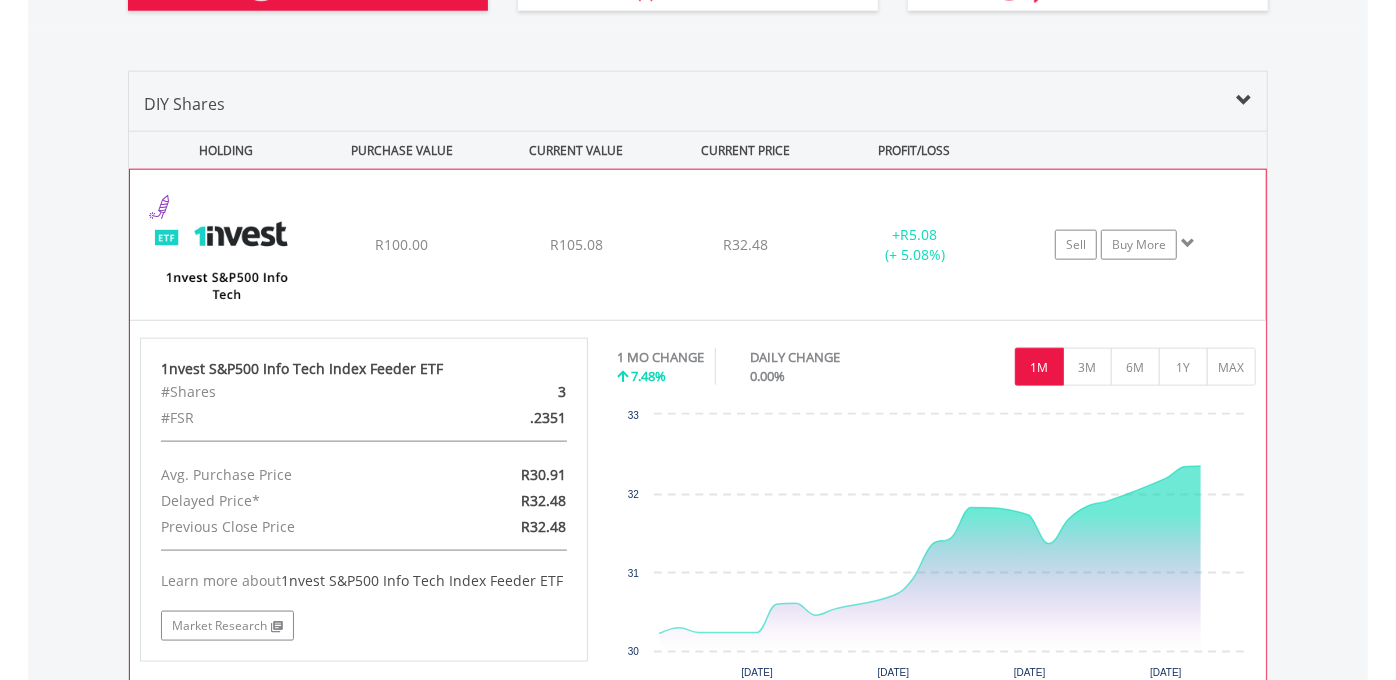 scroll, scrollTop: 1511, scrollLeft: 0, axis: vertical 